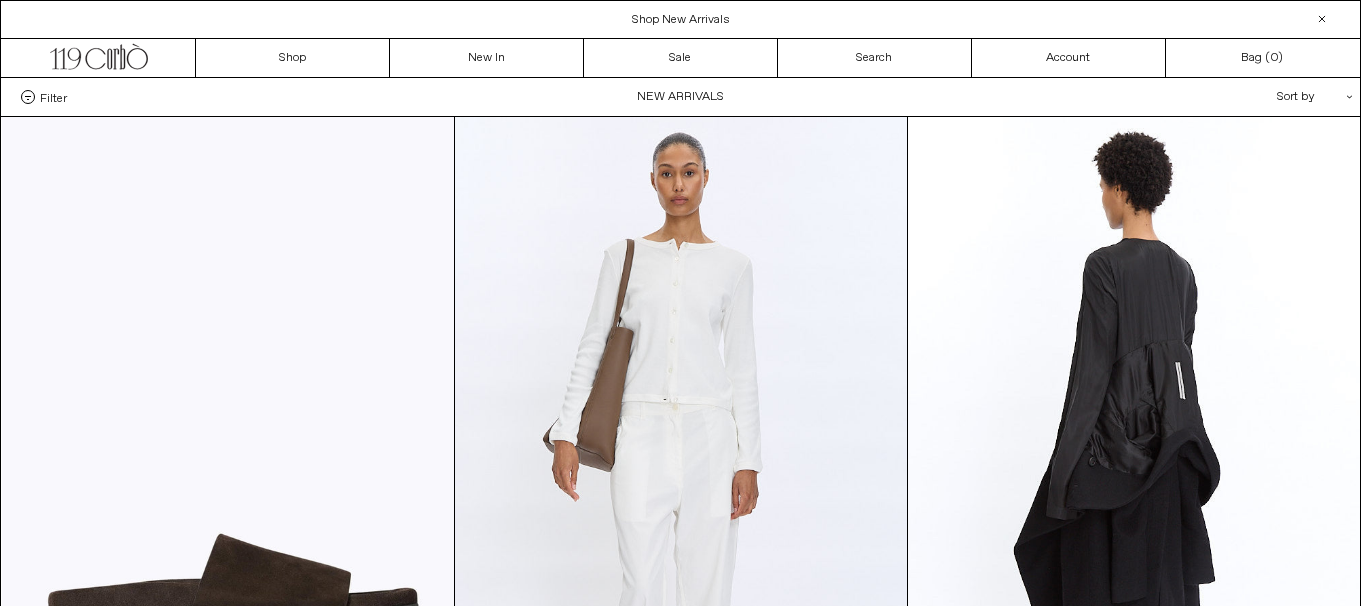 scroll, scrollTop: 0, scrollLeft: 0, axis: both 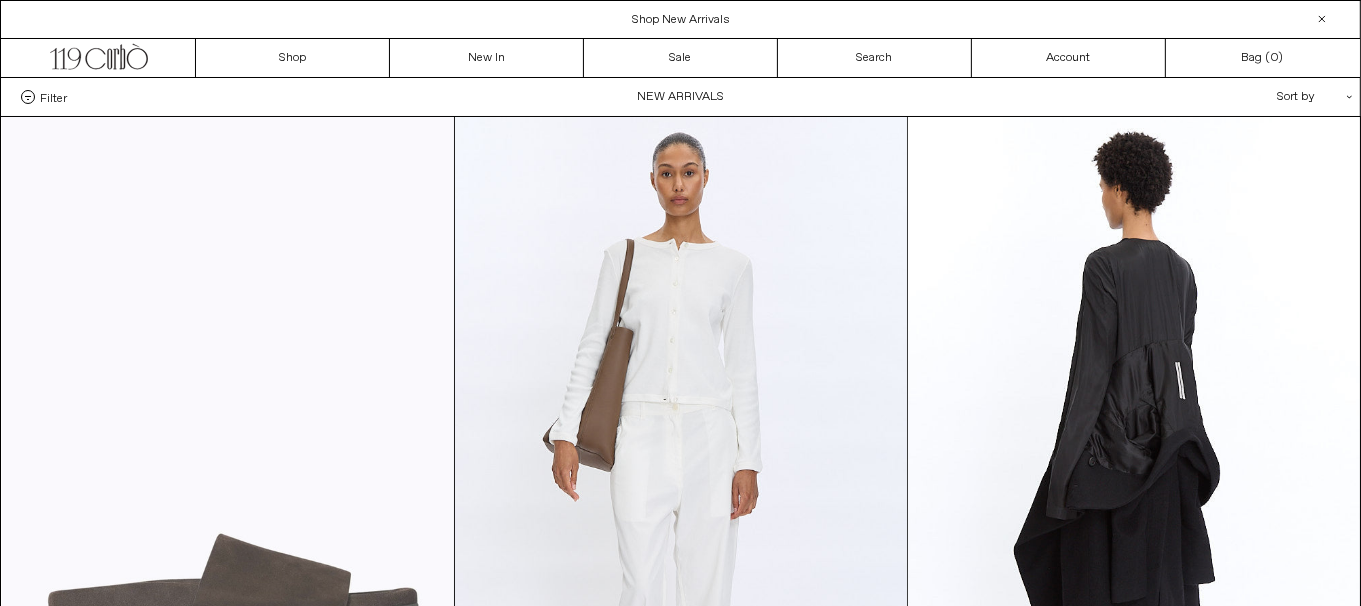 click at bounding box center [228, 456] 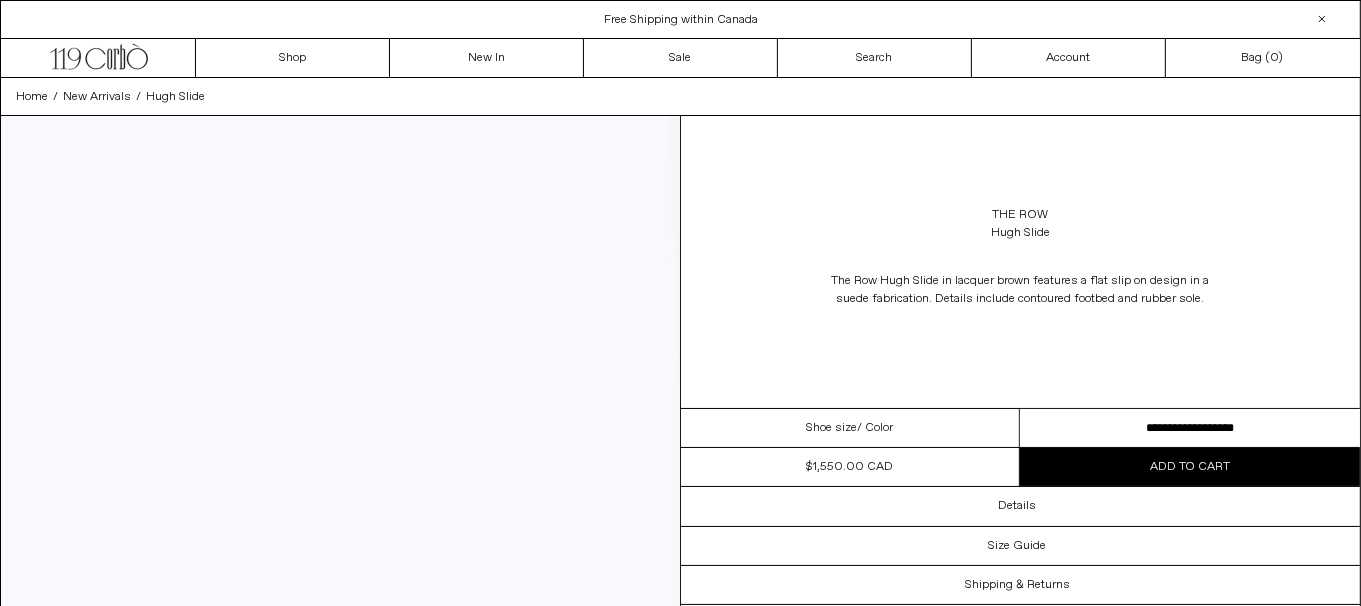 scroll, scrollTop: 0, scrollLeft: 0, axis: both 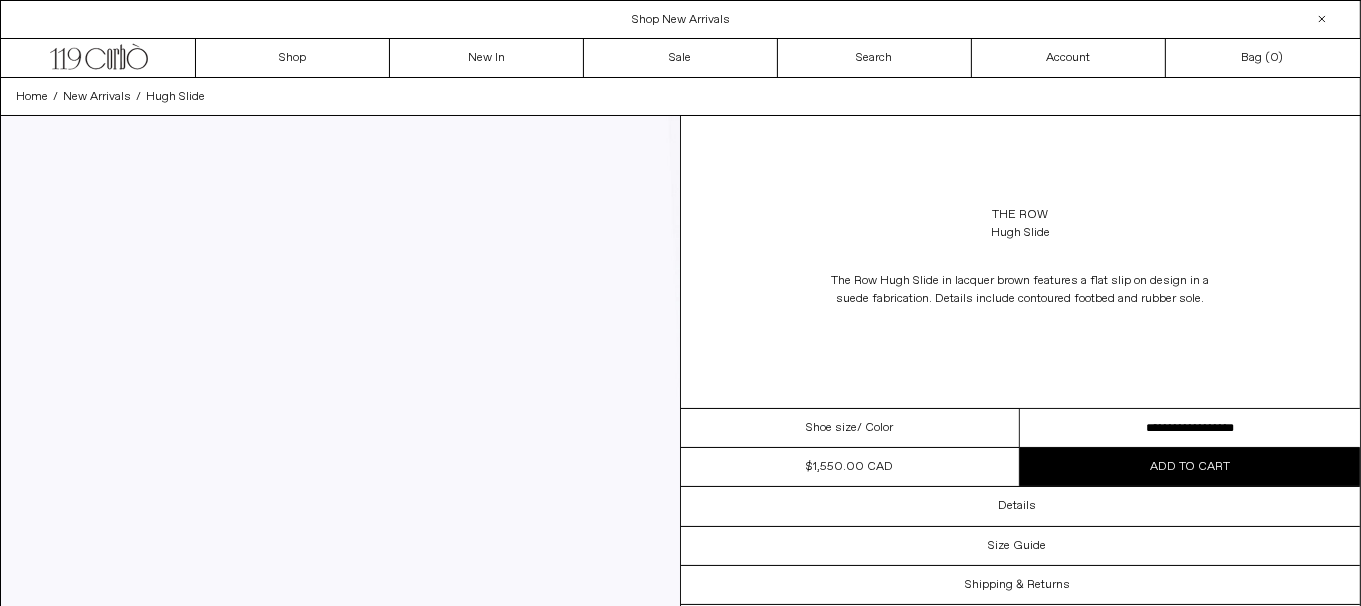 click on "**********" at bounding box center (1190, 428) 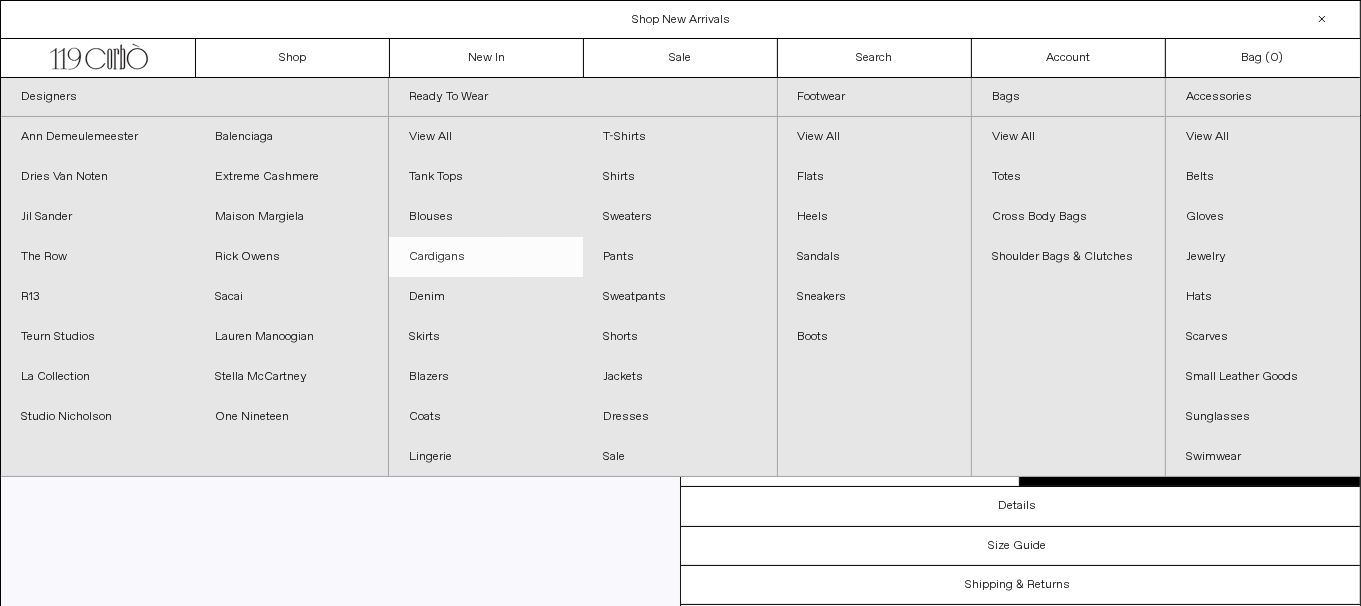 click on "Cardigans" at bounding box center [486, 257] 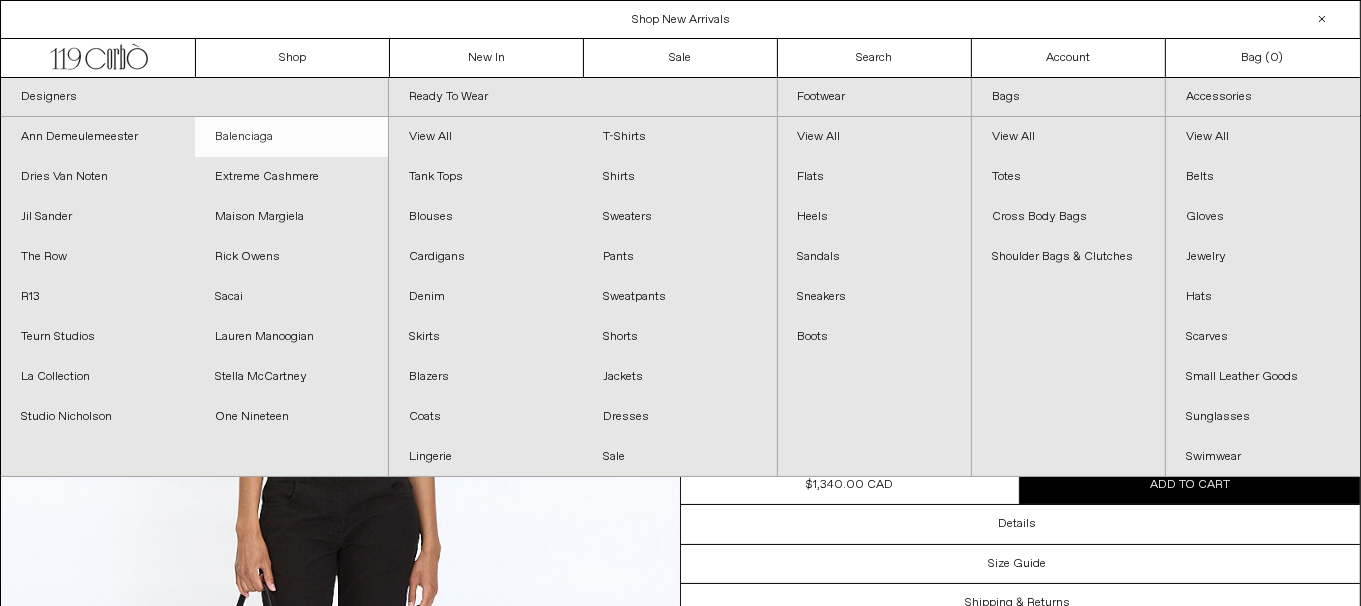 scroll, scrollTop: 0, scrollLeft: 0, axis: both 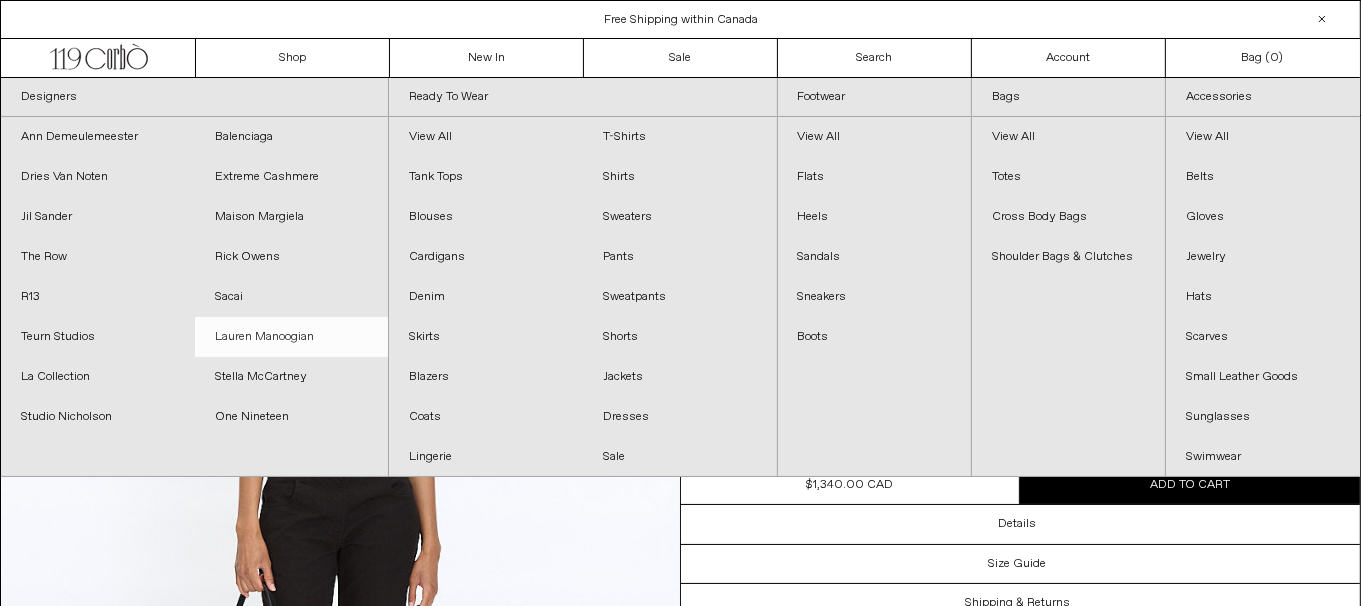 click on "Lauren Manoogian" at bounding box center (292, 337) 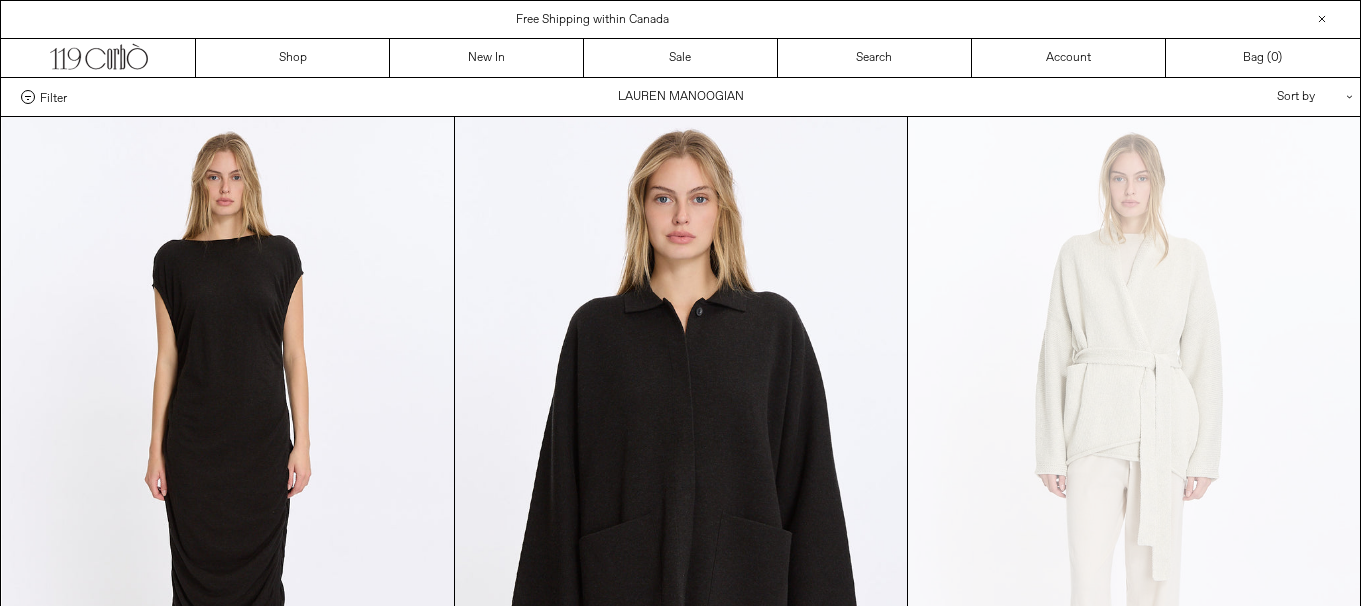 scroll, scrollTop: 0, scrollLeft: 0, axis: both 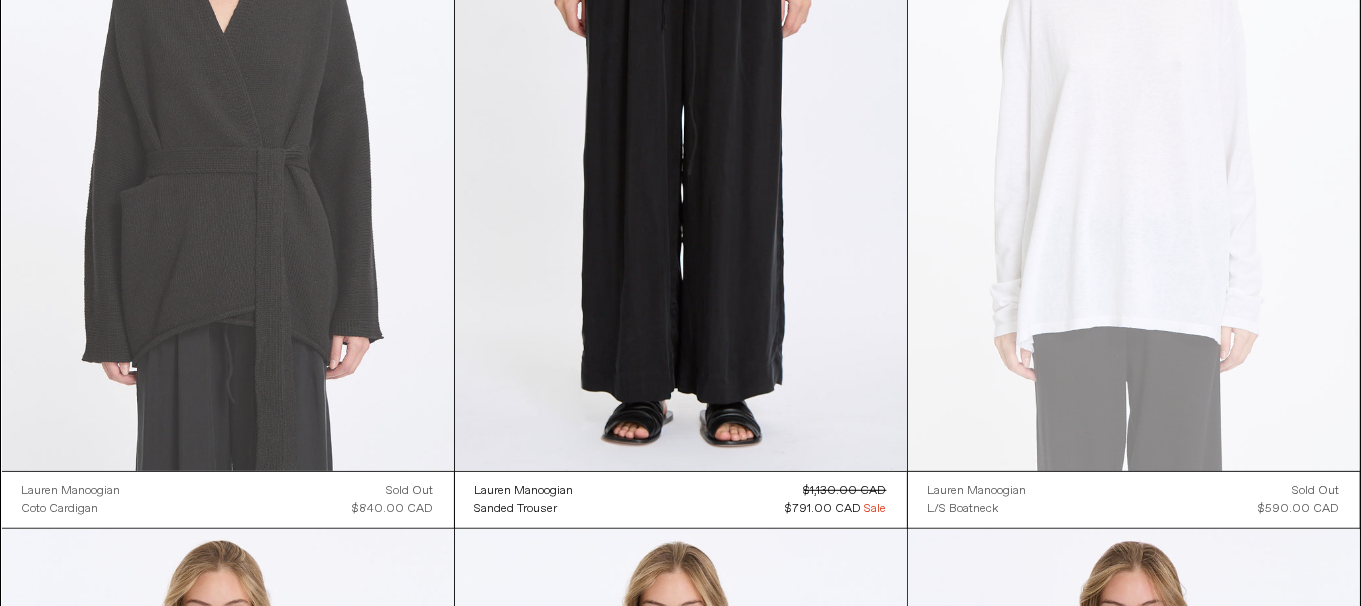 click at bounding box center (228, 132) 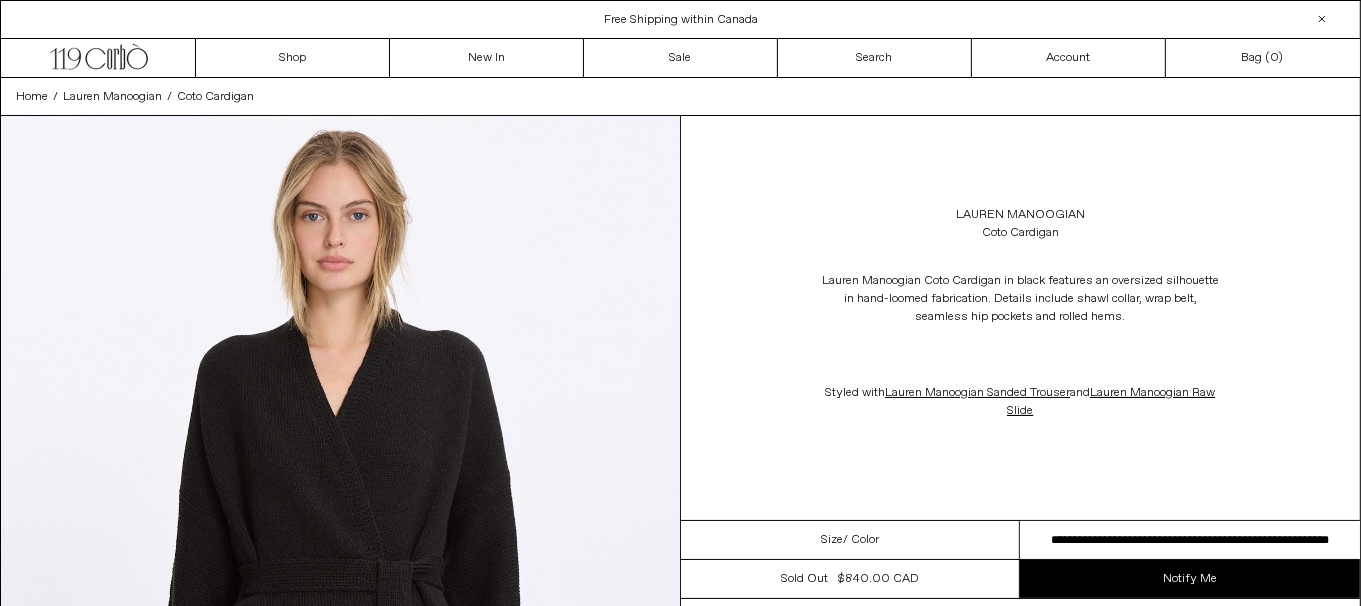 scroll, scrollTop: 0, scrollLeft: 0, axis: both 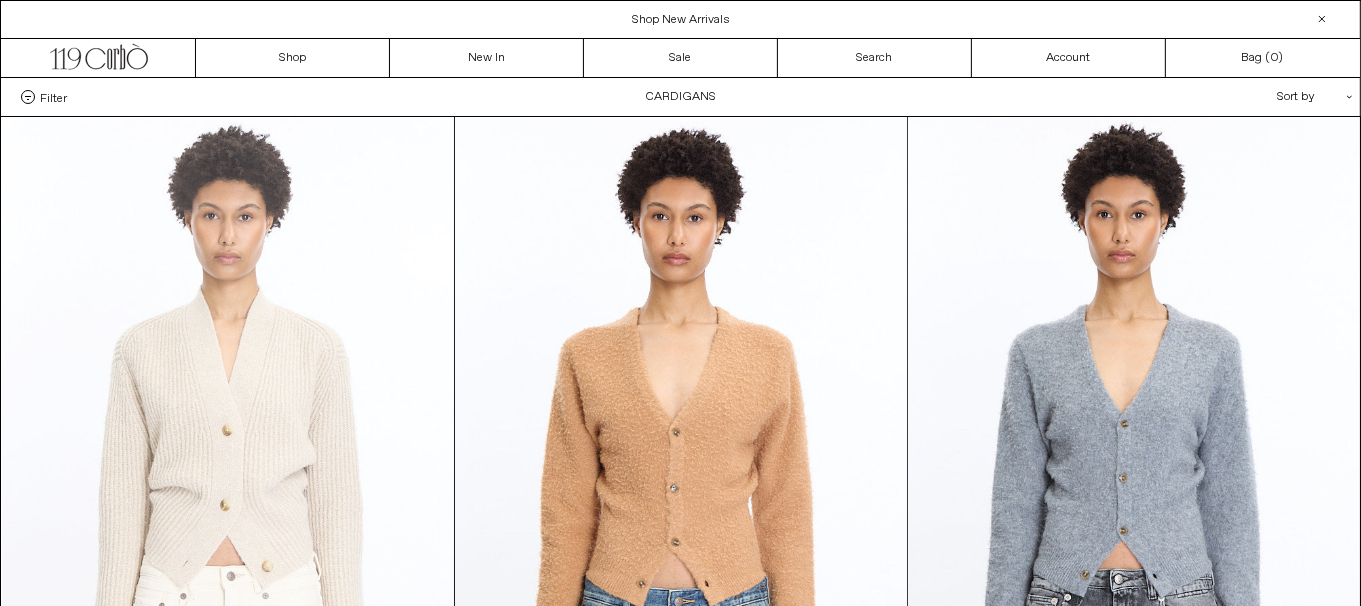 click at bounding box center [228, 456] 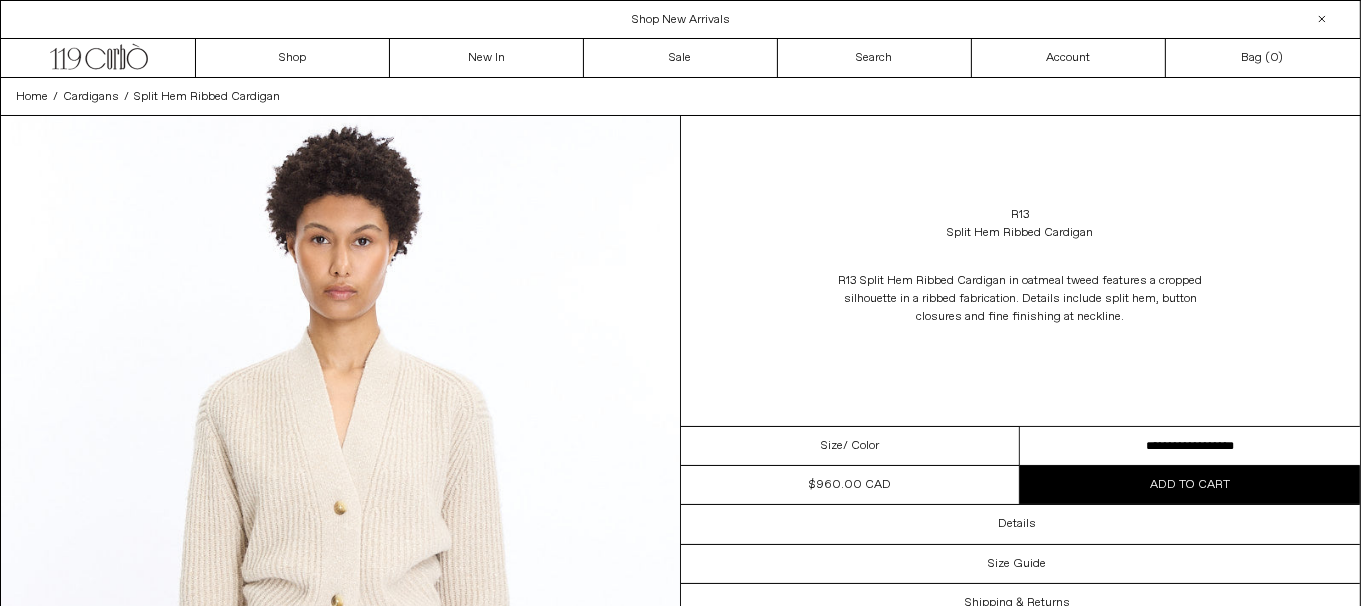 scroll, scrollTop: 0, scrollLeft: 0, axis: both 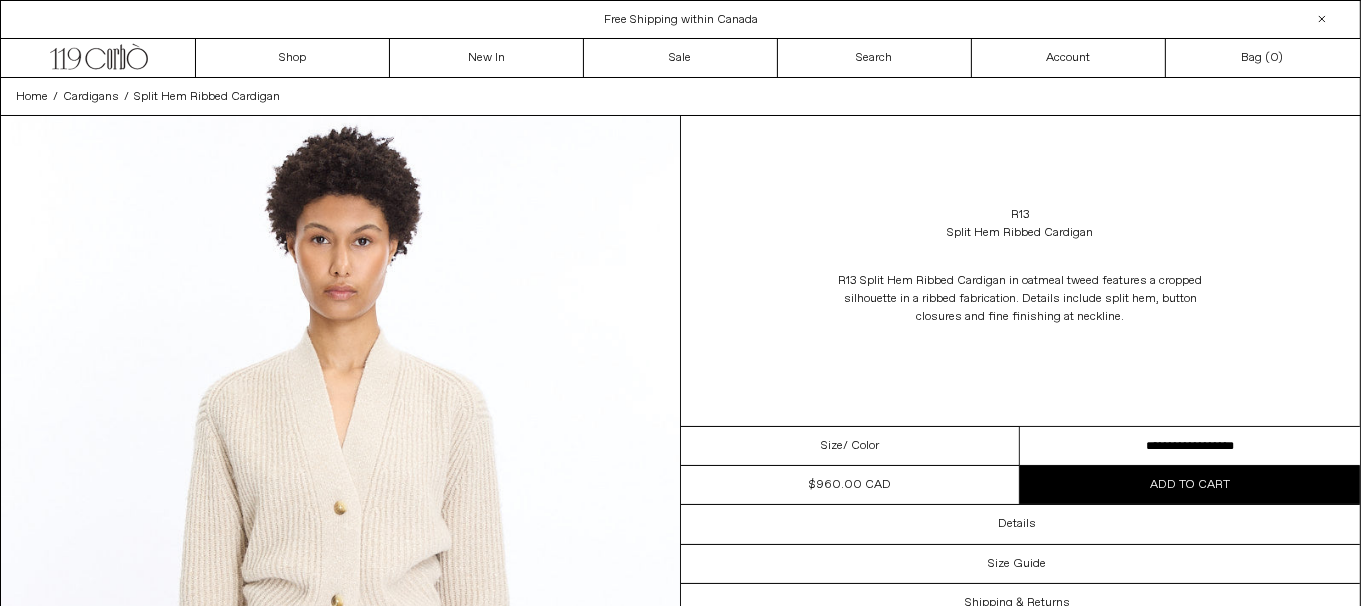 click on "**********" at bounding box center [1190, 446] 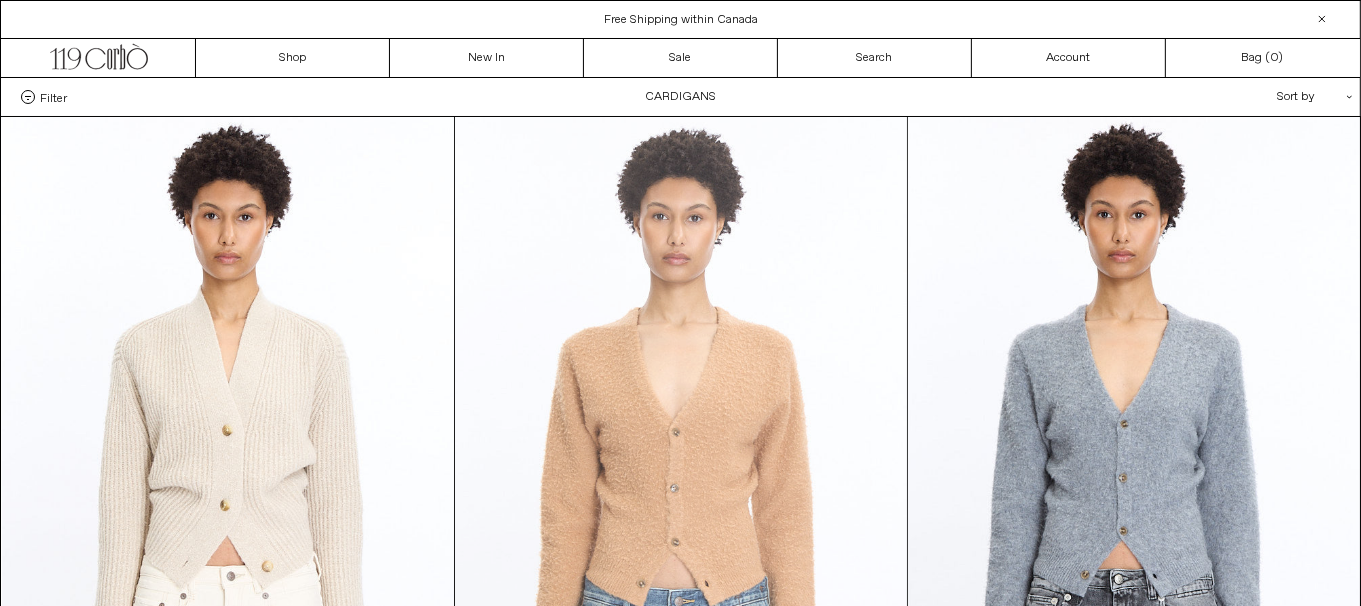 scroll, scrollTop: 0, scrollLeft: 0, axis: both 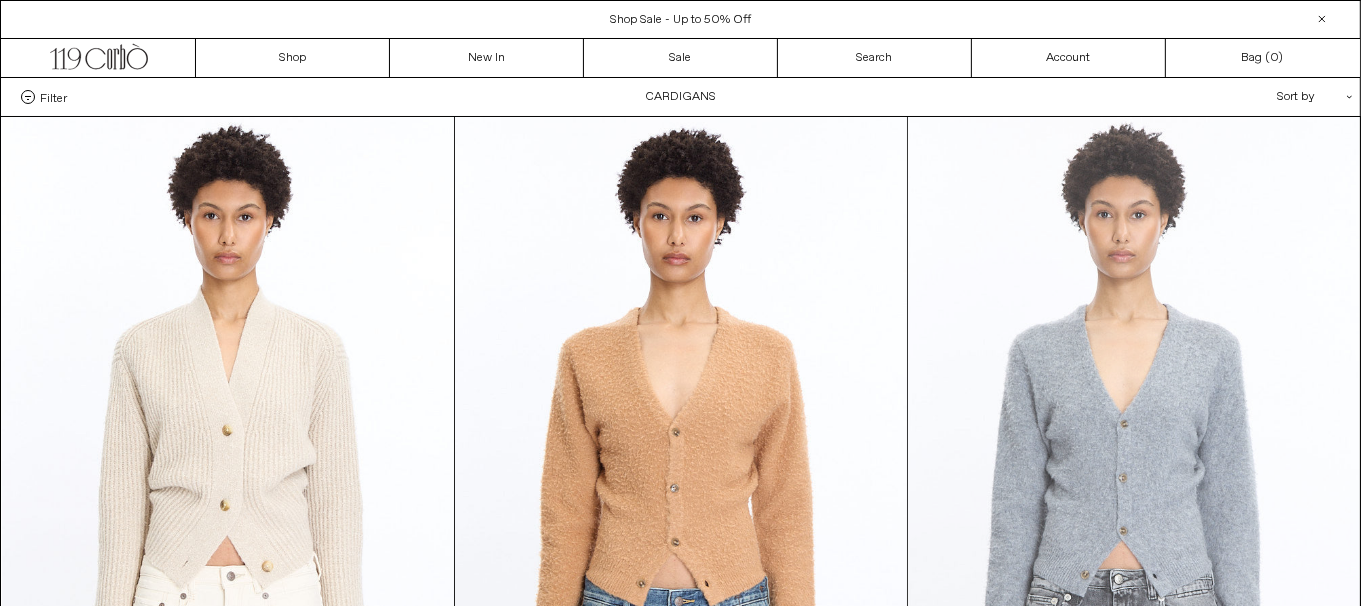 click at bounding box center (1134, 456) 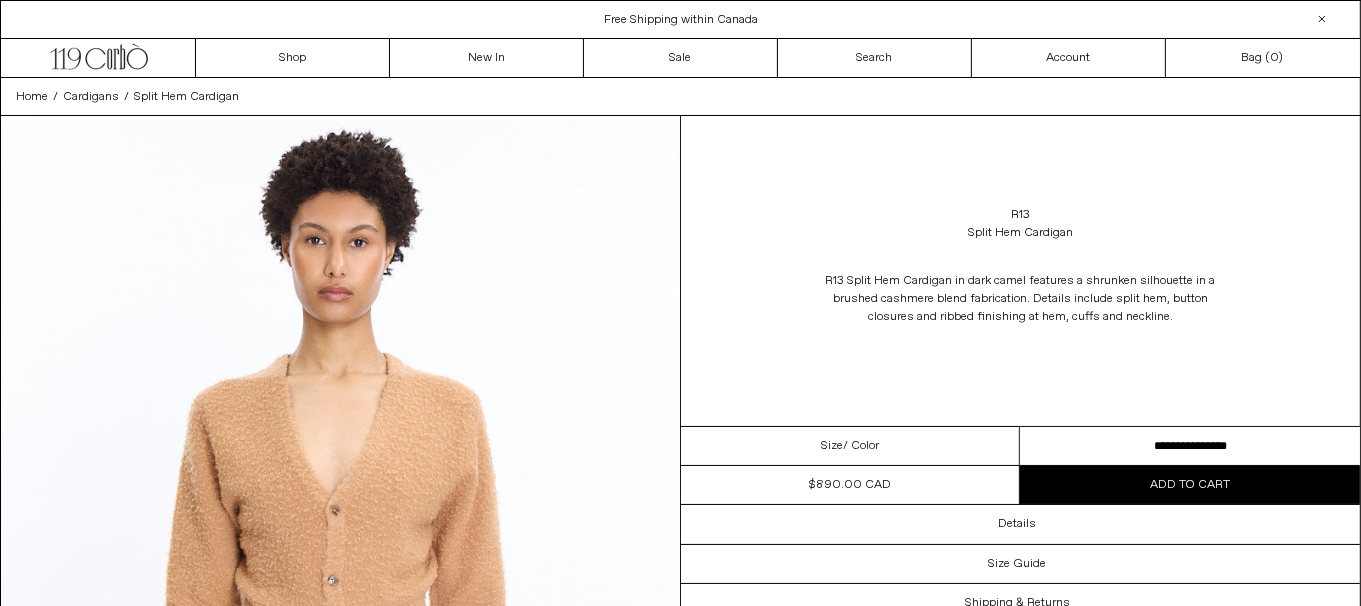 scroll, scrollTop: 0, scrollLeft: 0, axis: both 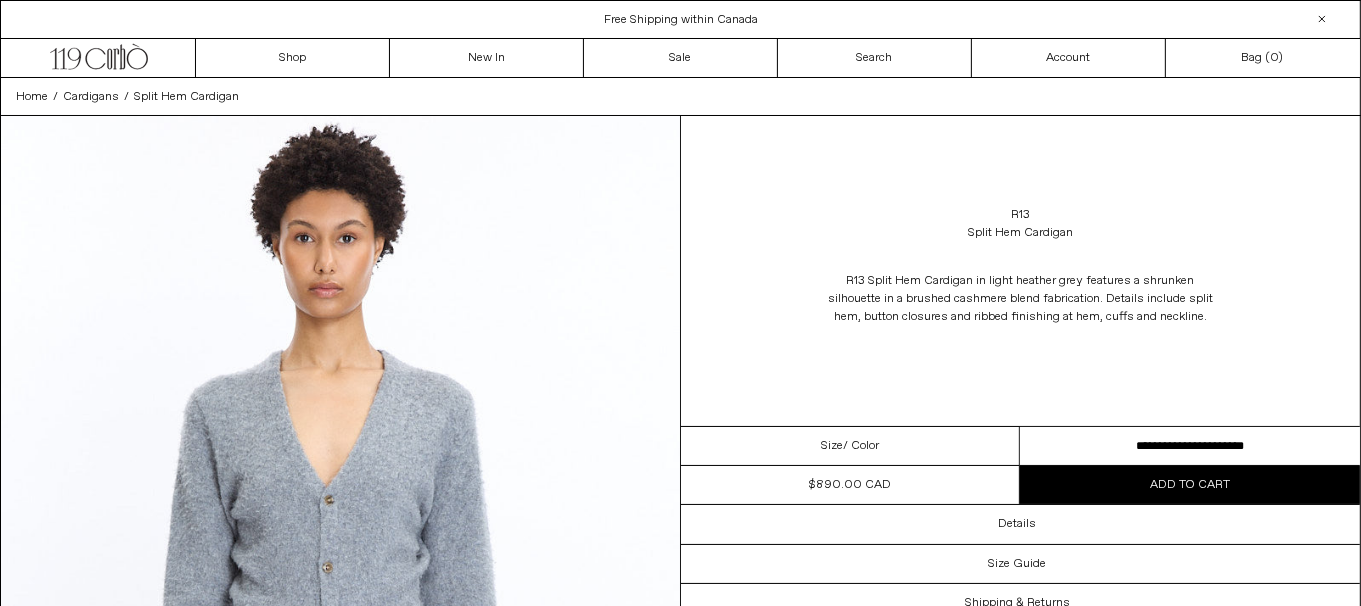 click on "**********" at bounding box center (1190, 446) 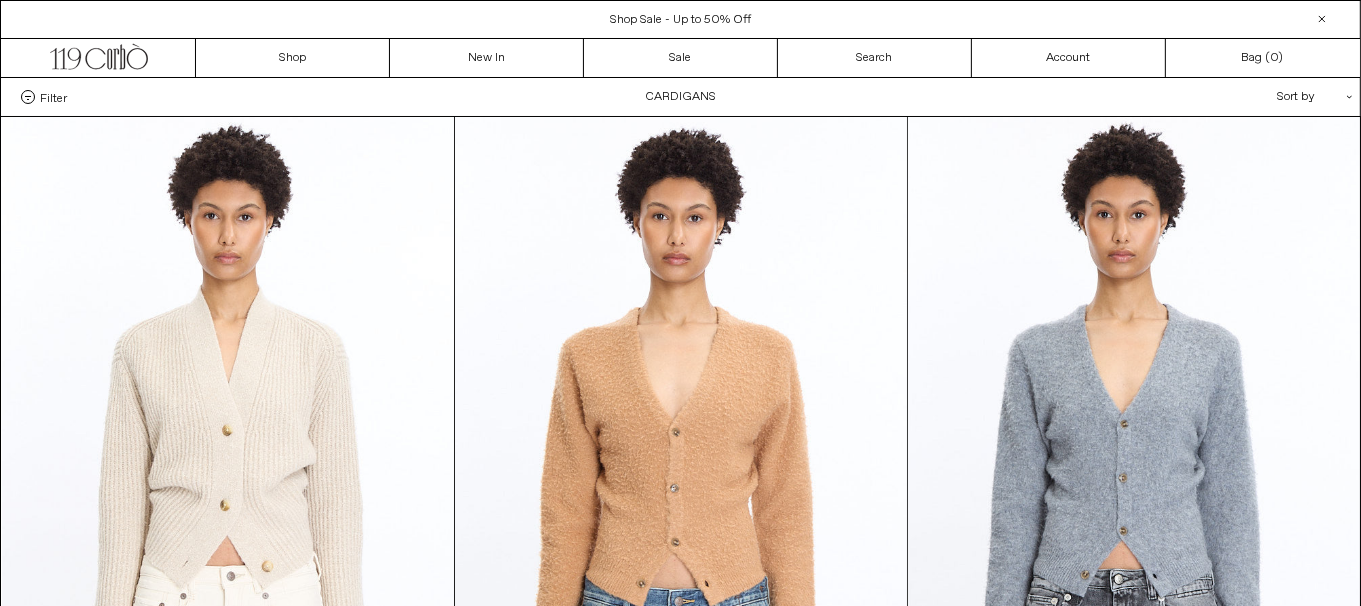 scroll, scrollTop: 0, scrollLeft: 0, axis: both 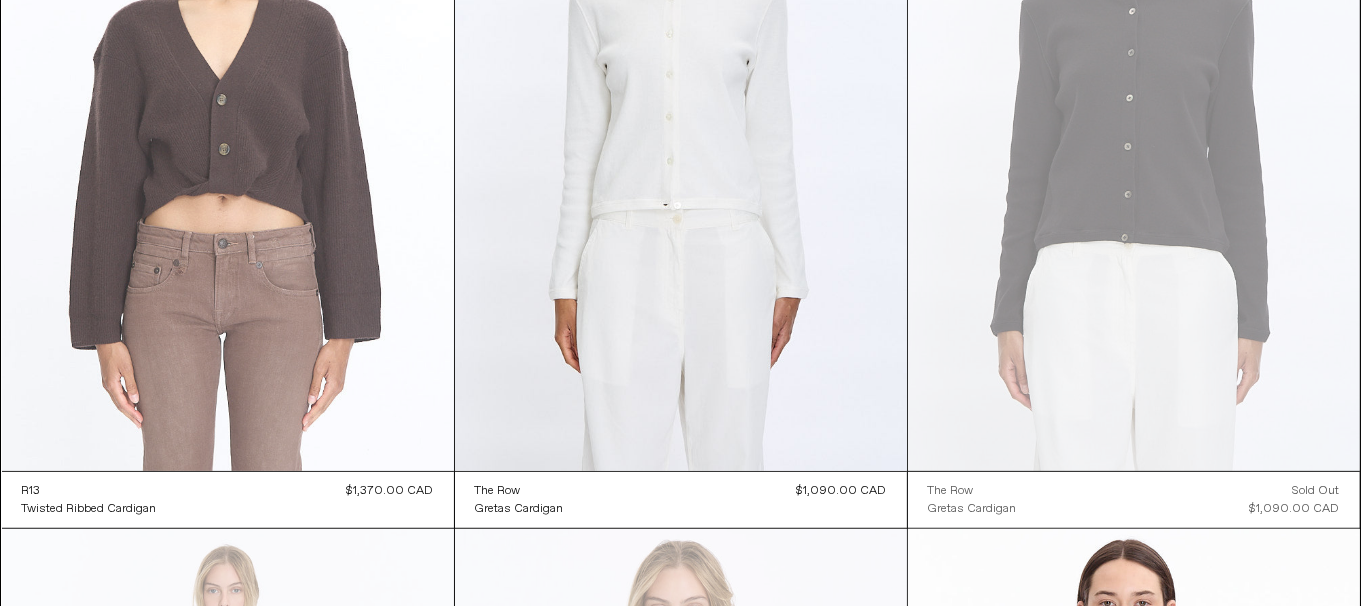 click at bounding box center [228, 132] 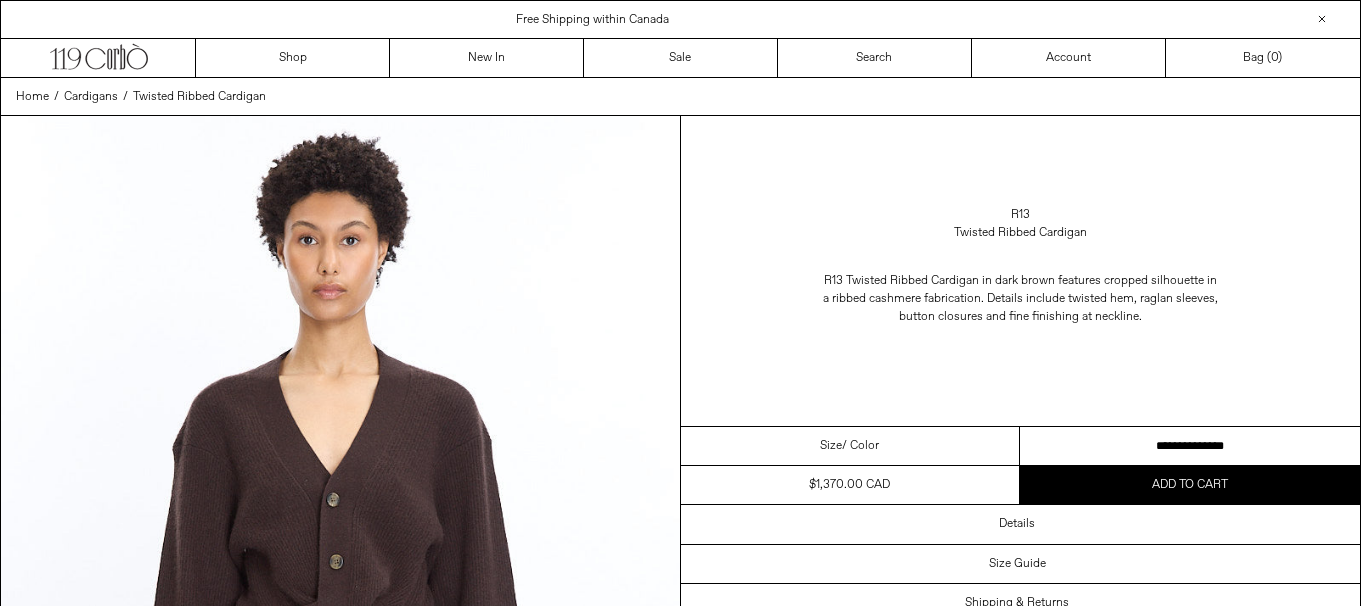 scroll, scrollTop: 0, scrollLeft: 0, axis: both 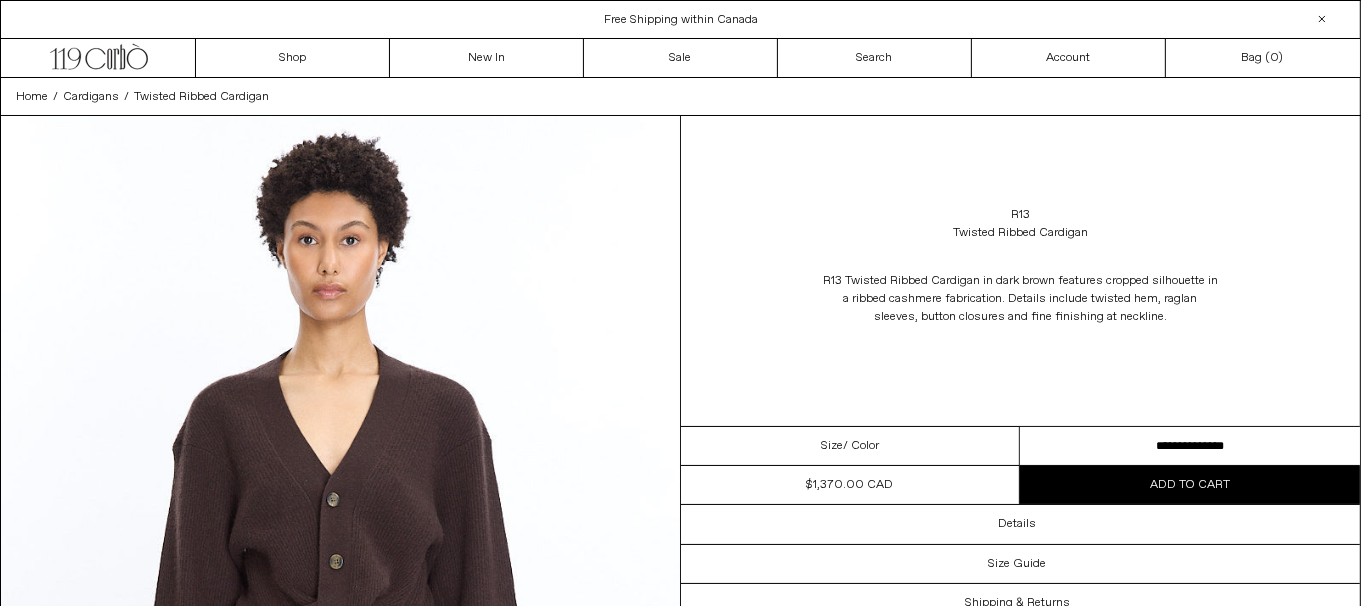 click on "**********" at bounding box center [1190, 446] 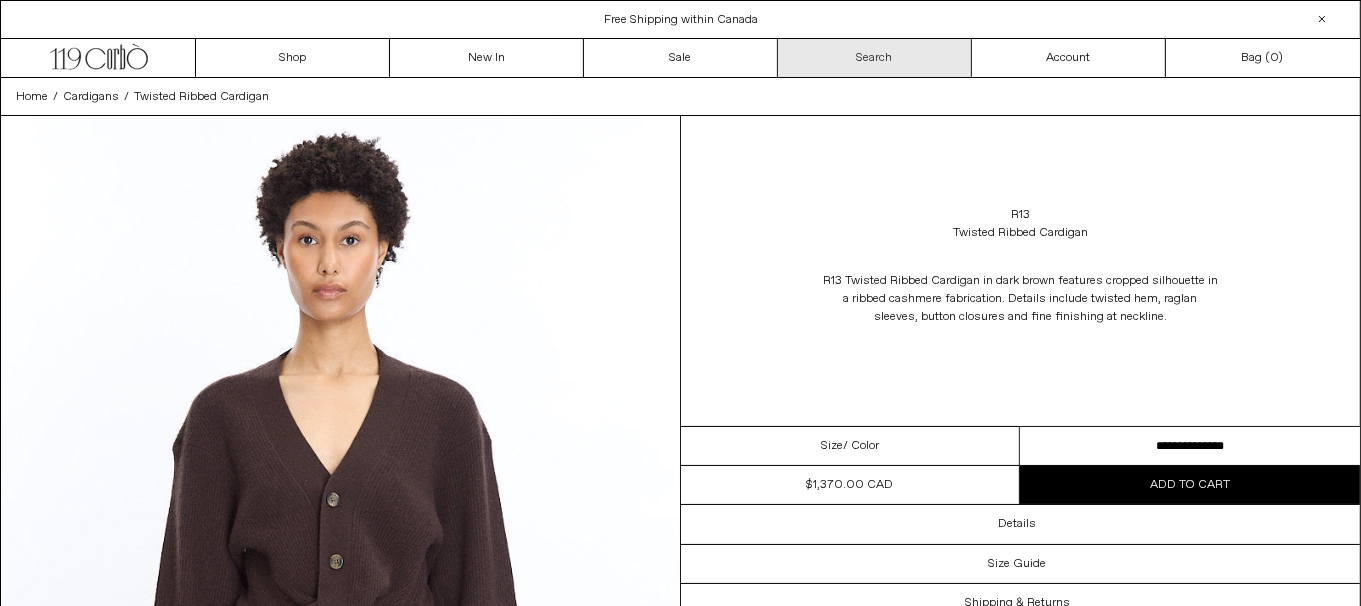 scroll, scrollTop: 0, scrollLeft: 0, axis: both 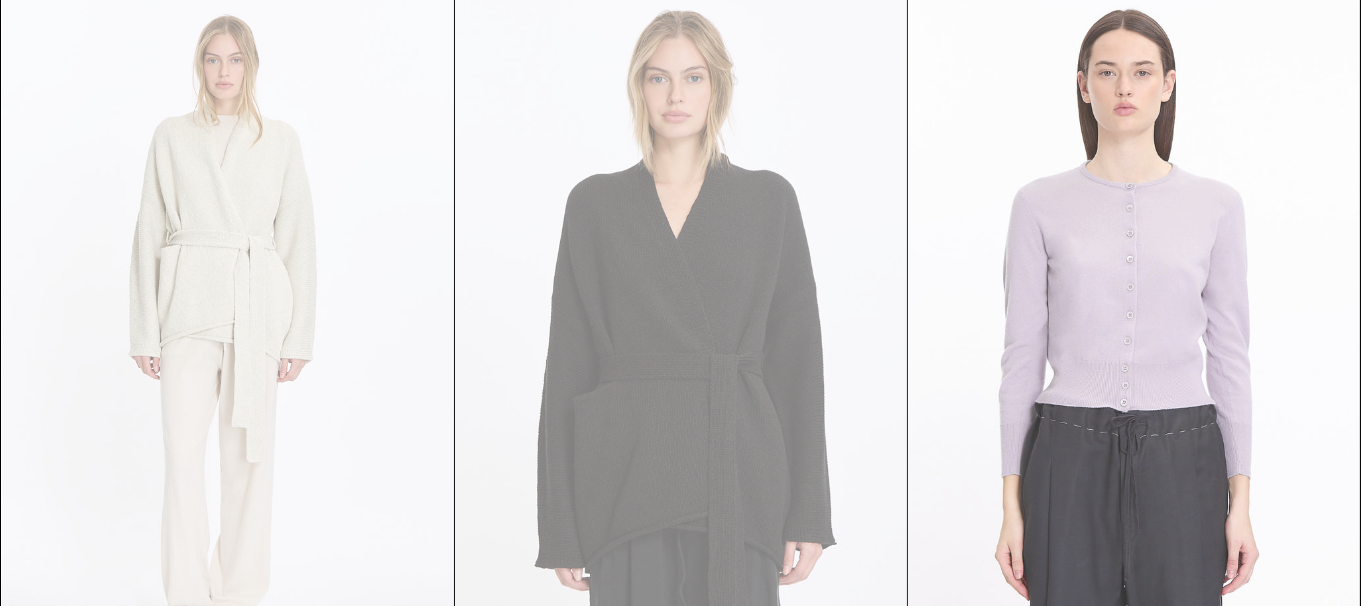 click at bounding box center [1134, 338] 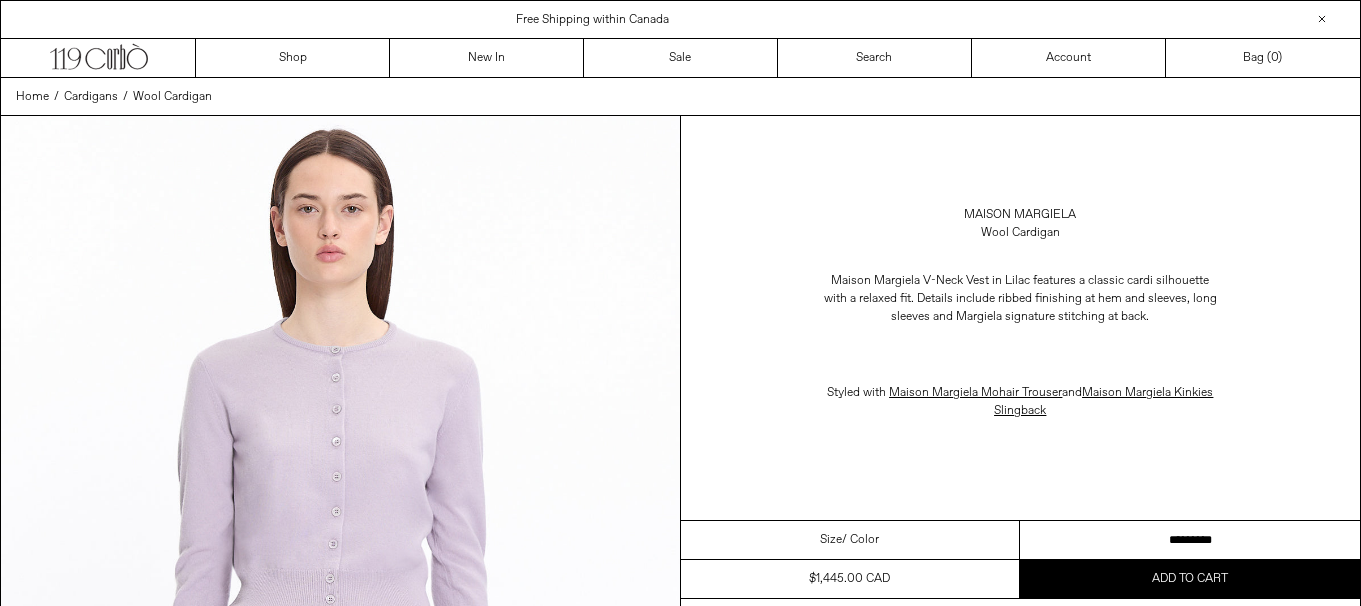 scroll, scrollTop: 0, scrollLeft: 0, axis: both 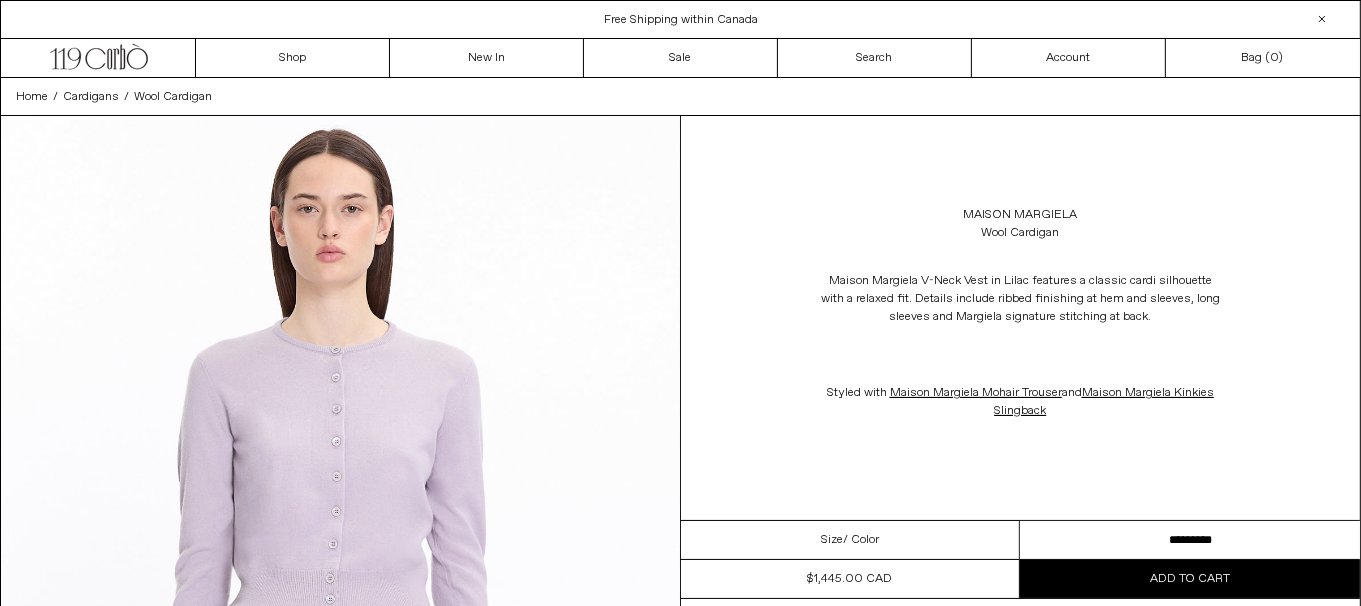 click on "**********" at bounding box center [1190, 540] 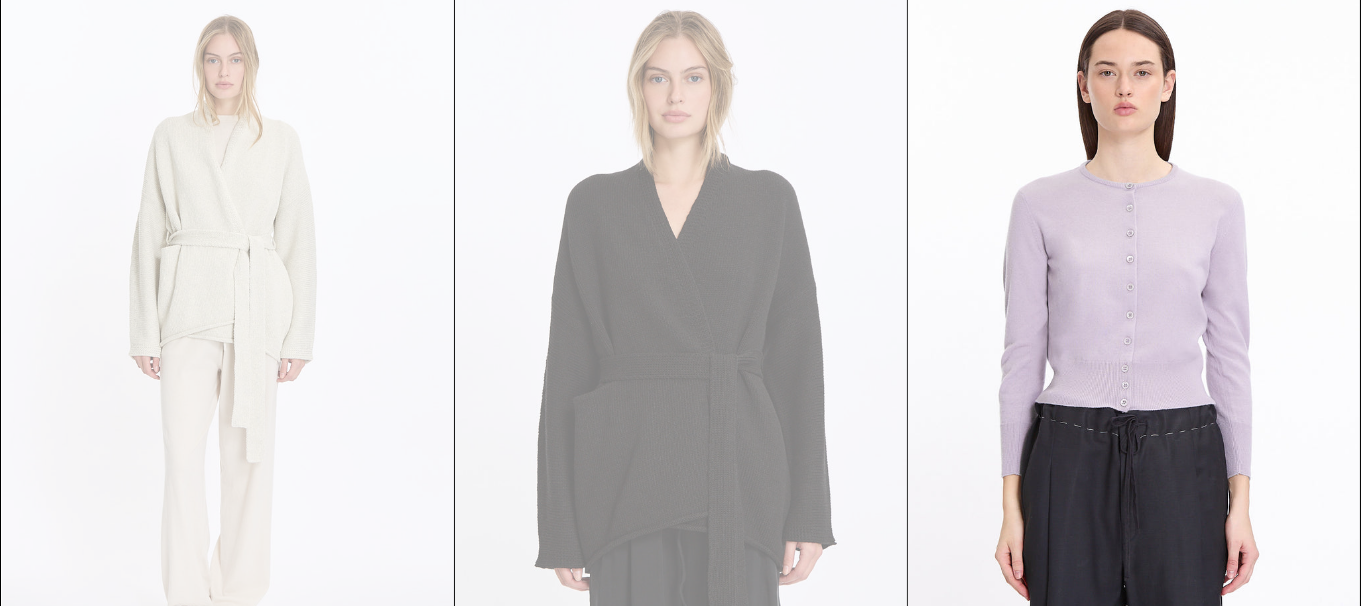 scroll, scrollTop: 2120, scrollLeft: 0, axis: vertical 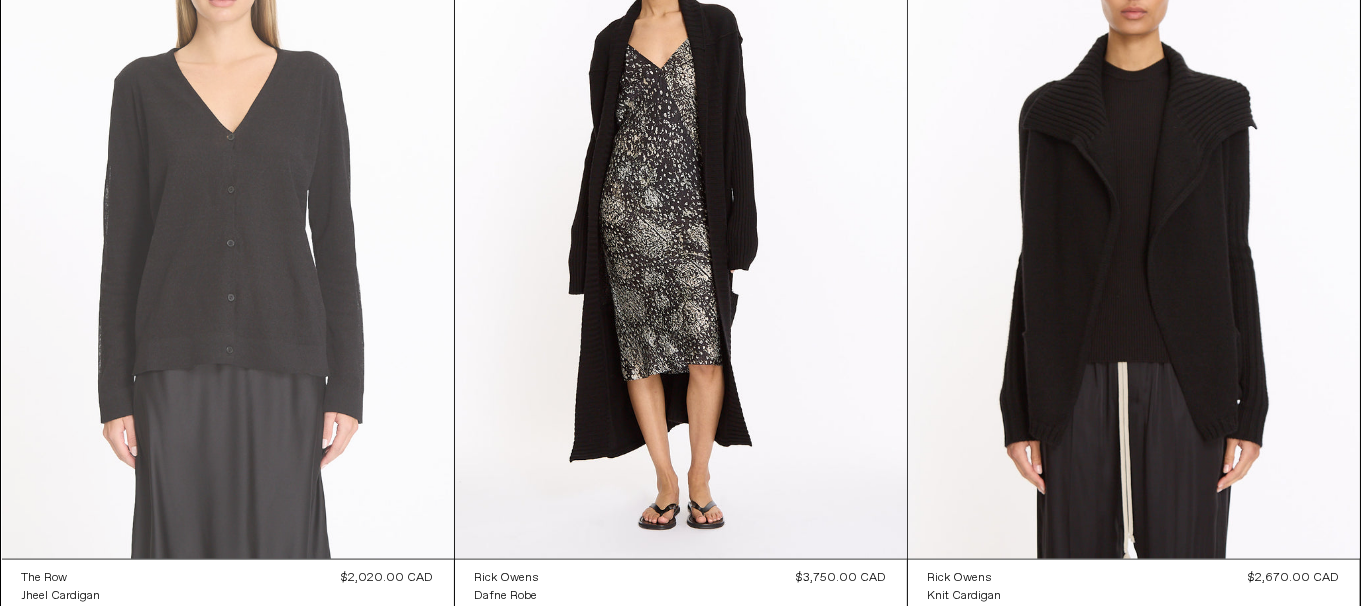 click at bounding box center [228, 220] 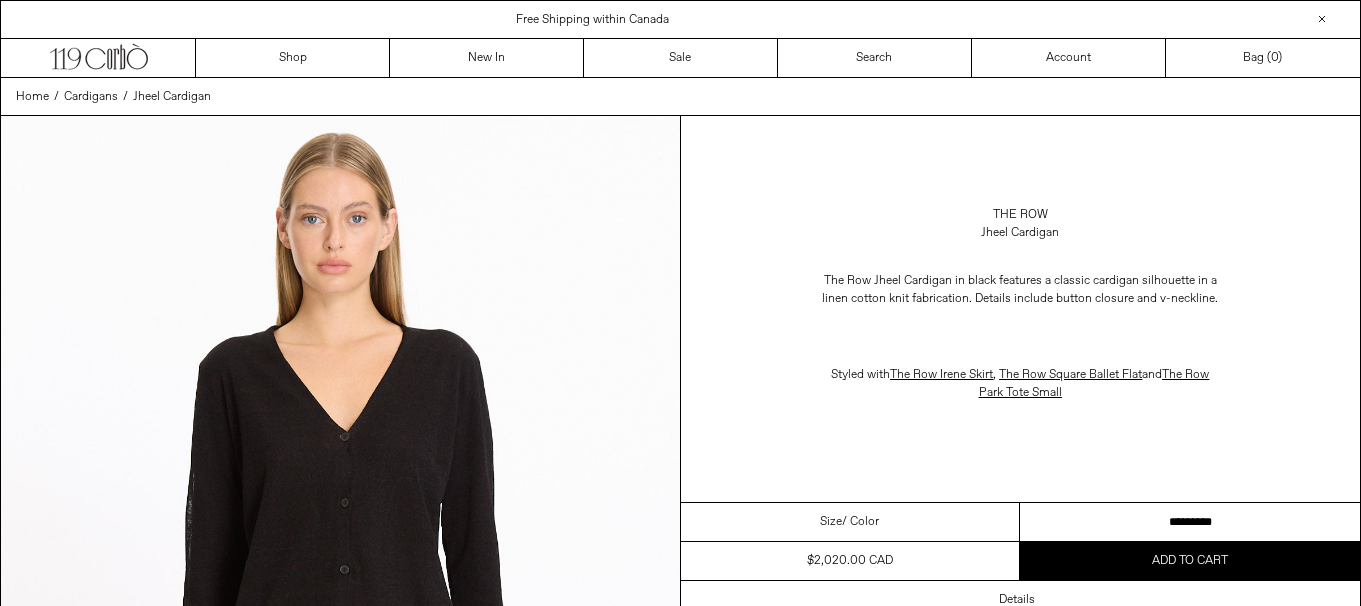 scroll, scrollTop: 0, scrollLeft: 0, axis: both 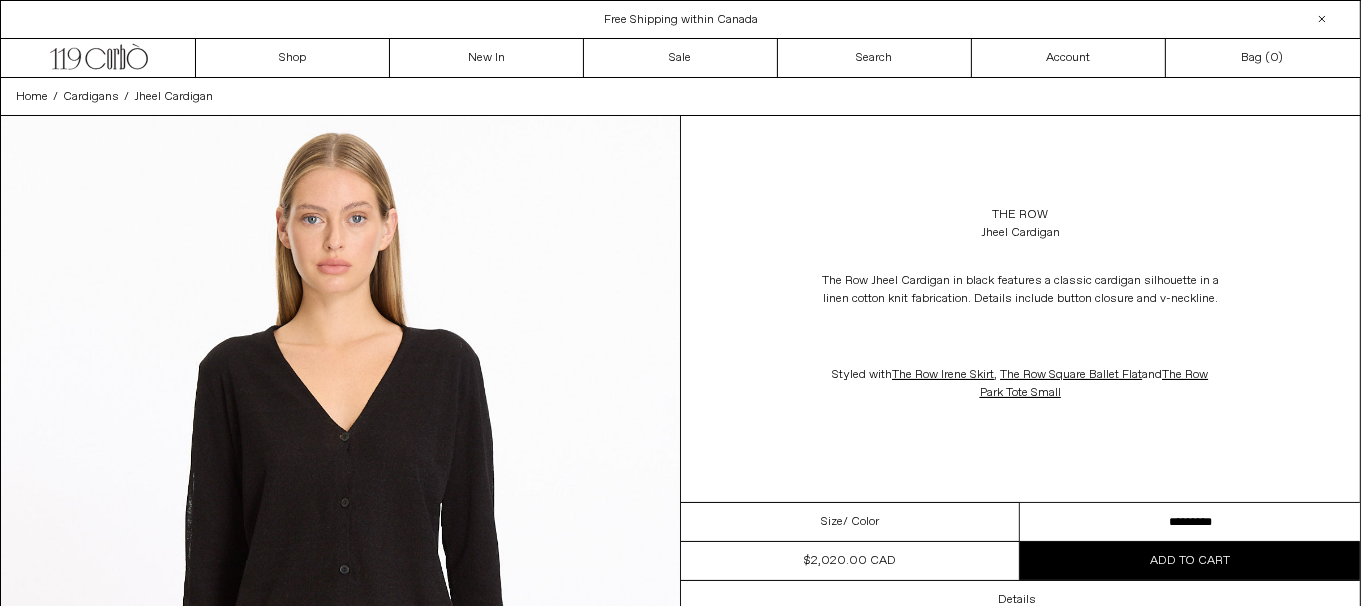click on "**********" at bounding box center [1190, 522] 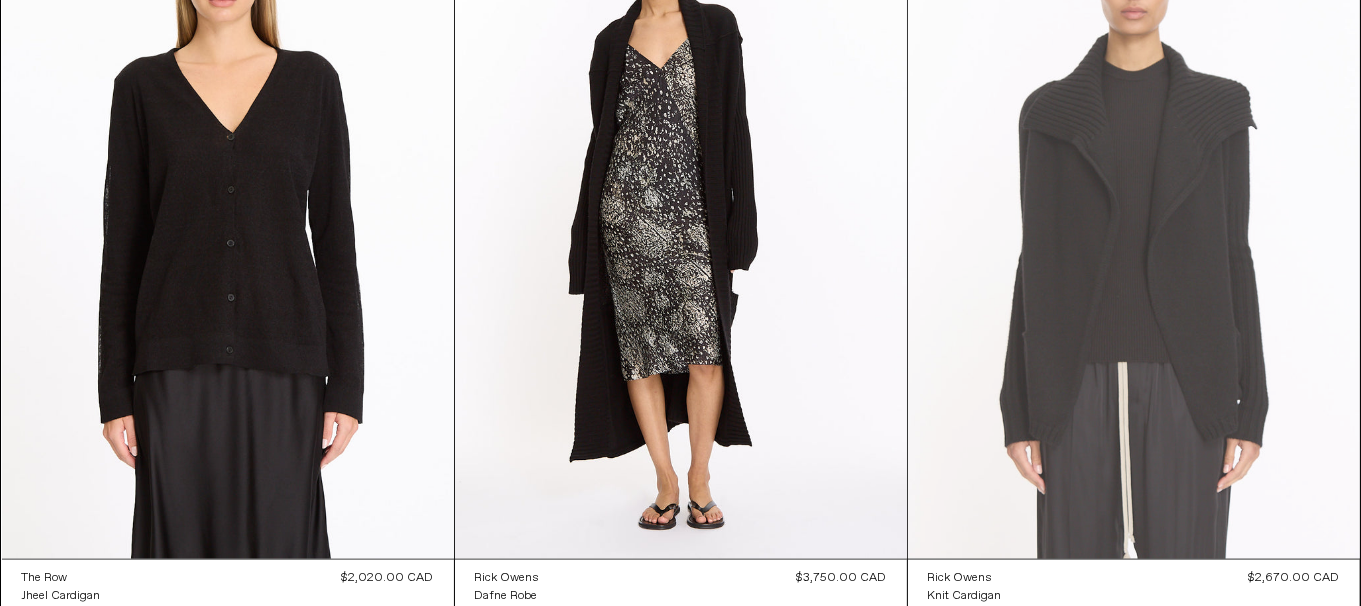 scroll, scrollTop: 0, scrollLeft: 0, axis: both 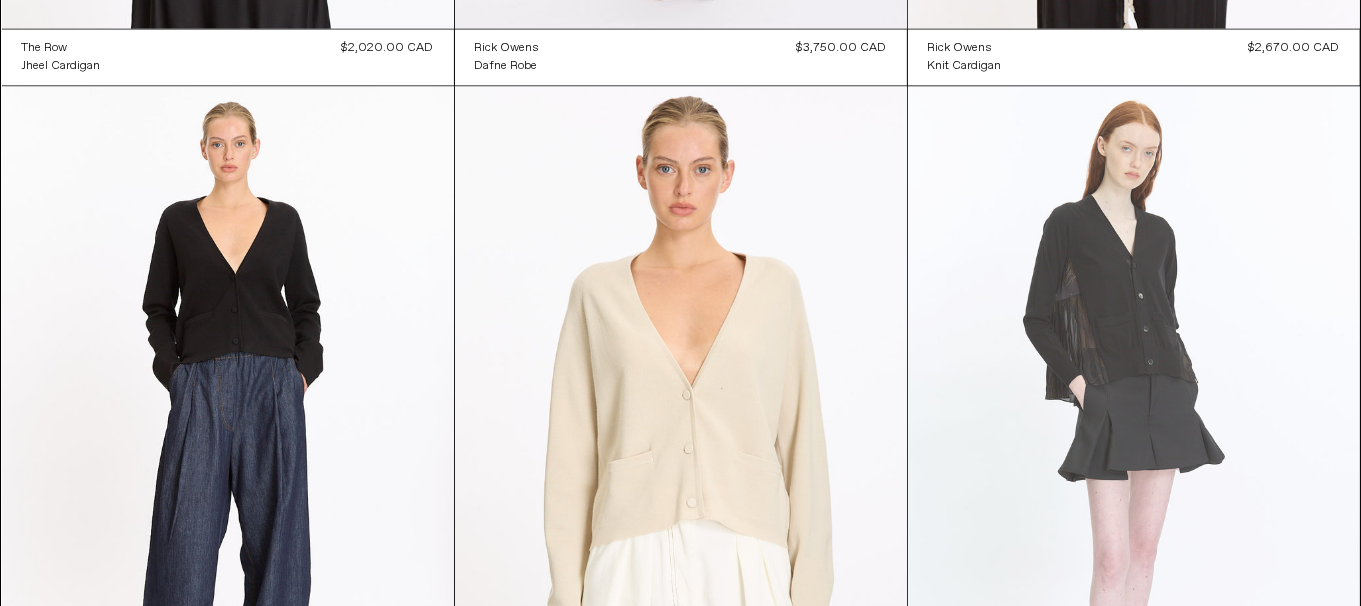 click at bounding box center (1134, 425) 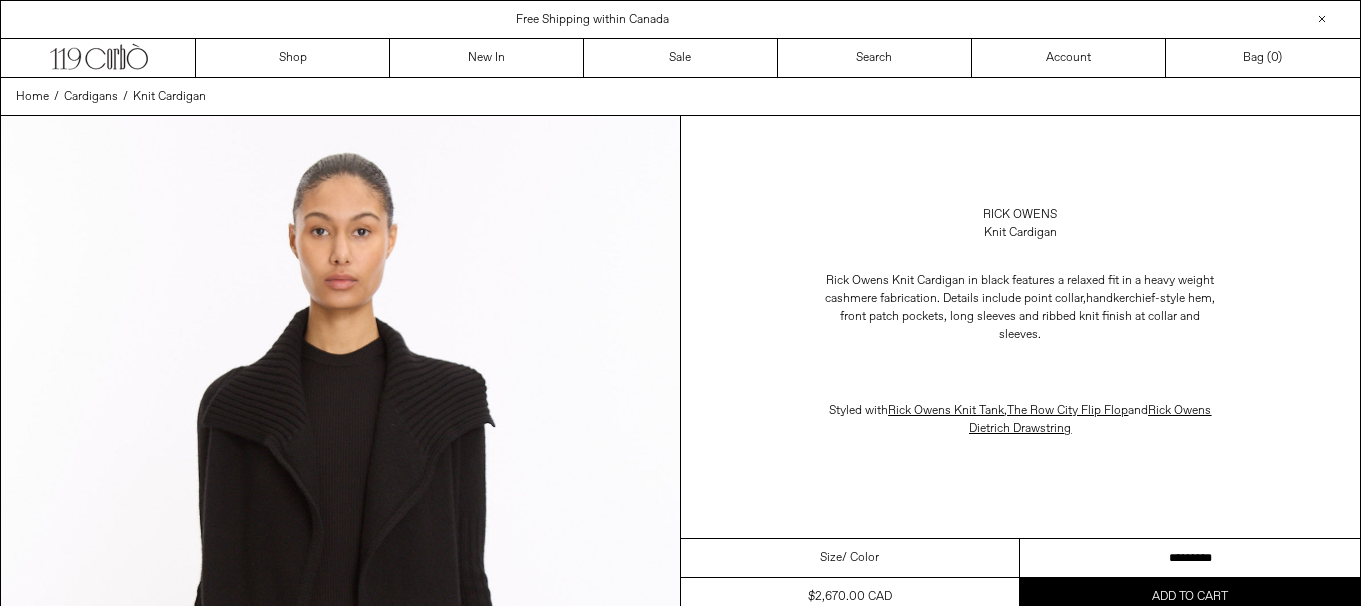 scroll, scrollTop: 0, scrollLeft: 0, axis: both 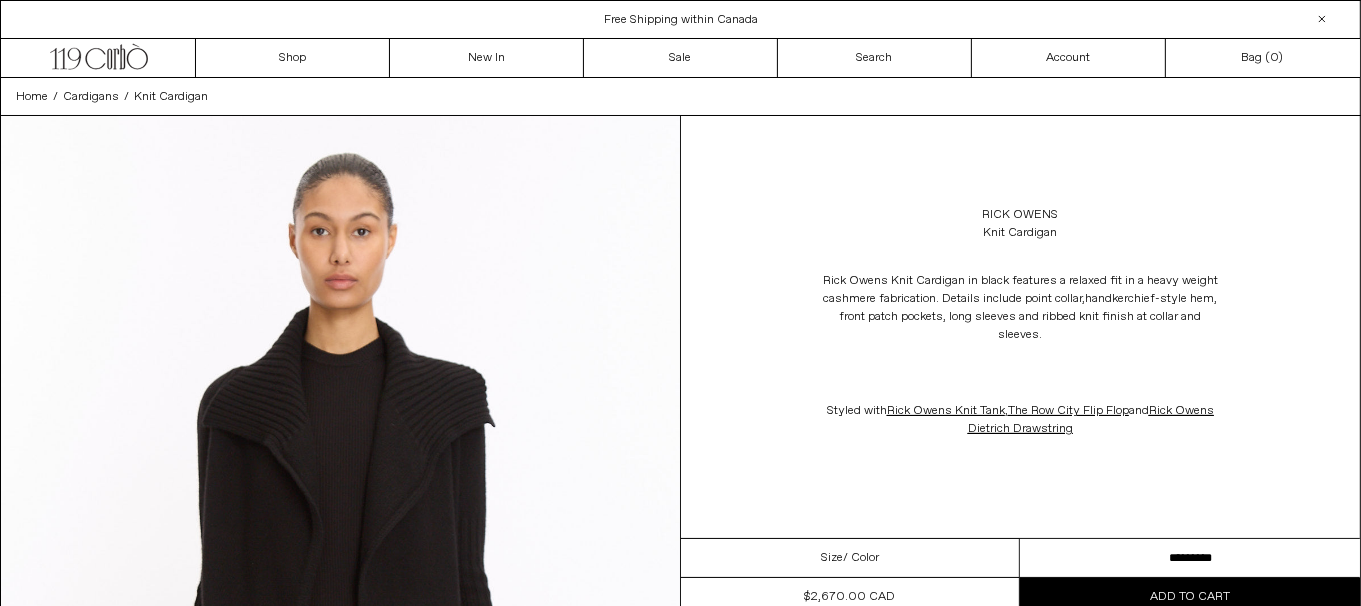click on "**********" at bounding box center [1190, 558] 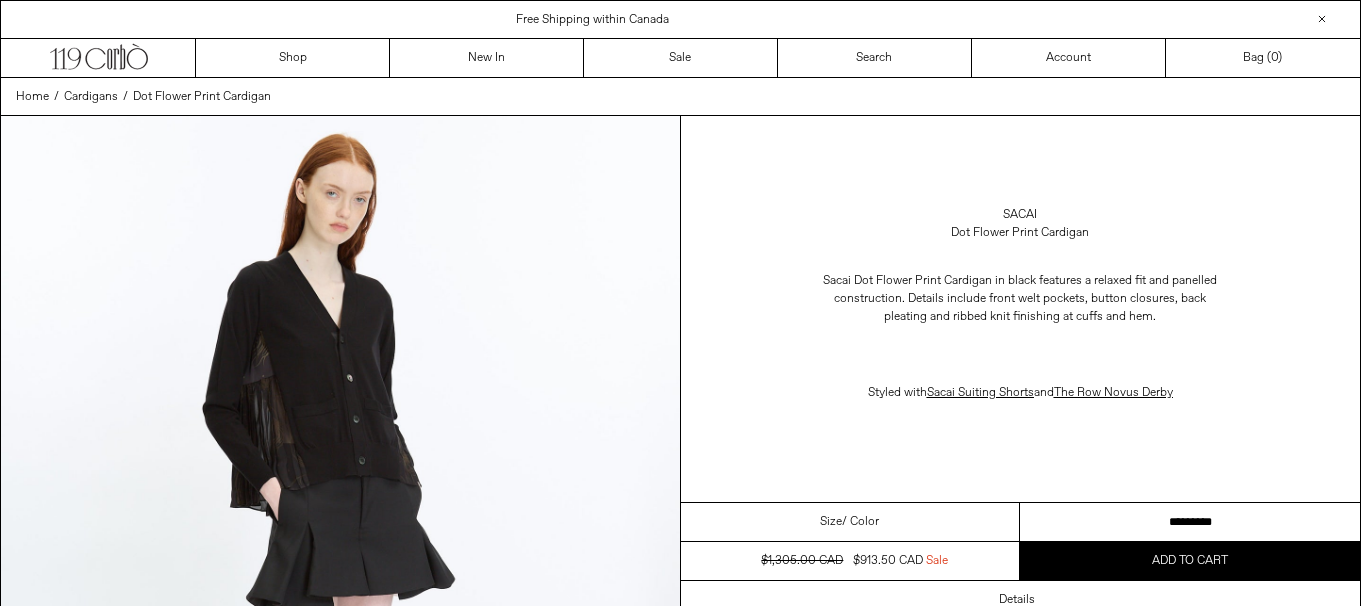 scroll, scrollTop: 0, scrollLeft: 0, axis: both 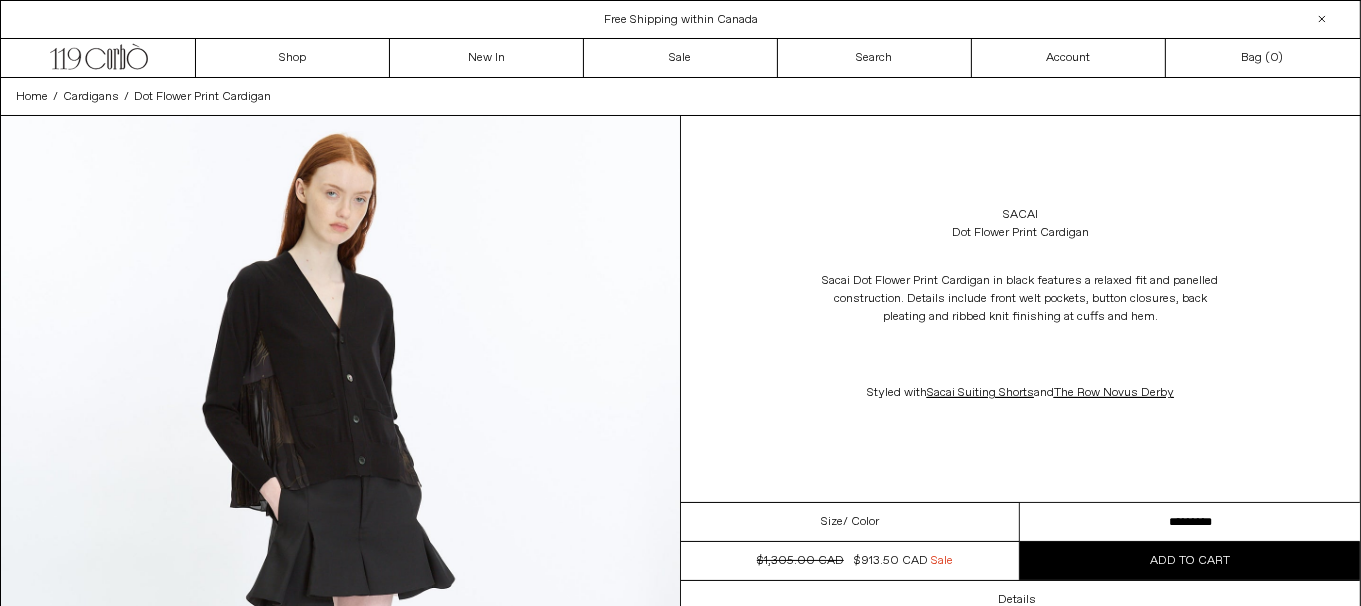 click on "**********" at bounding box center [1190, 522] 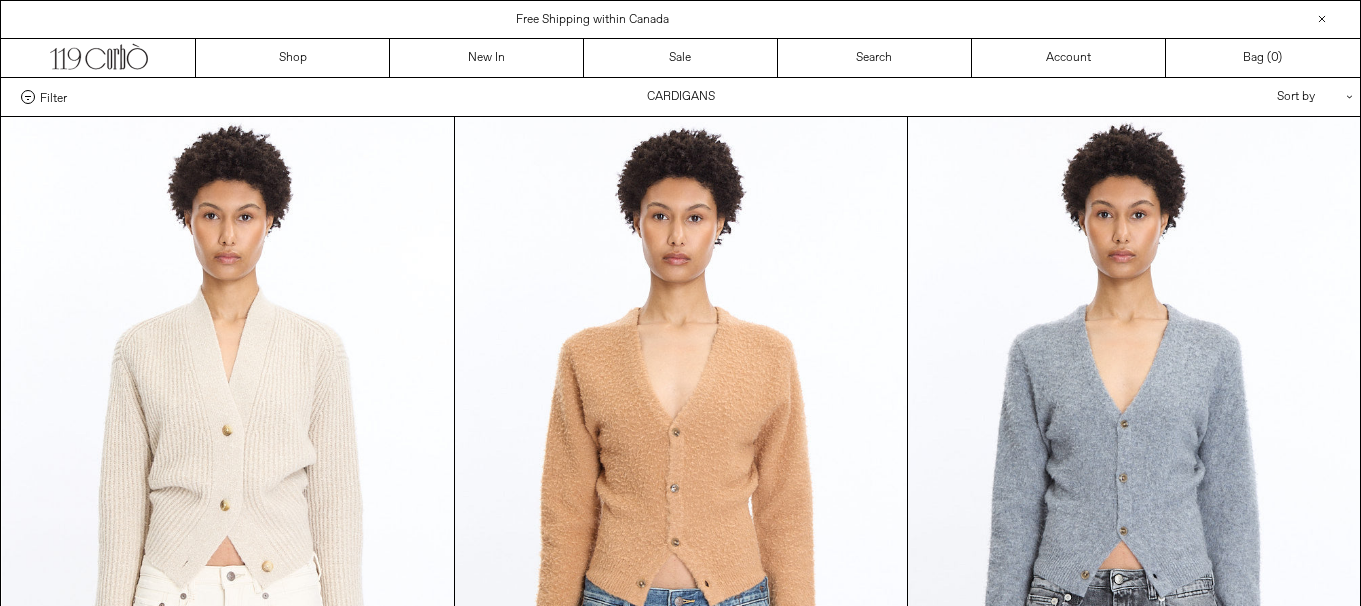 scroll, scrollTop: 3711, scrollLeft: 0, axis: vertical 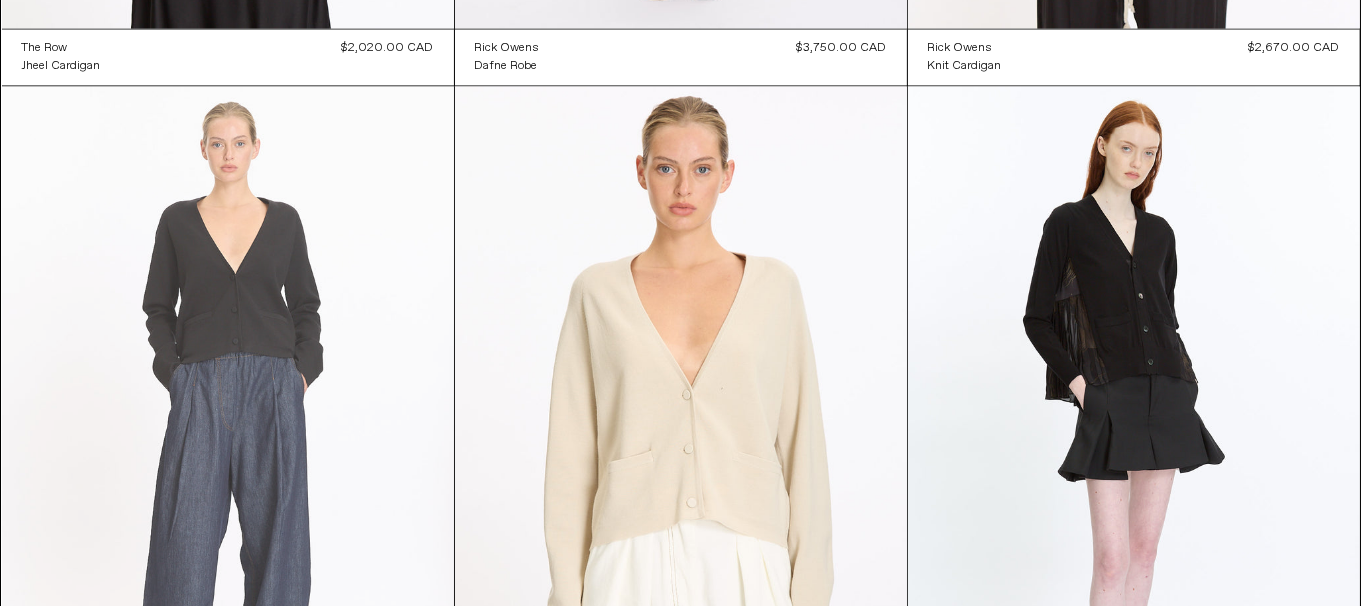 click at bounding box center (228, 425) 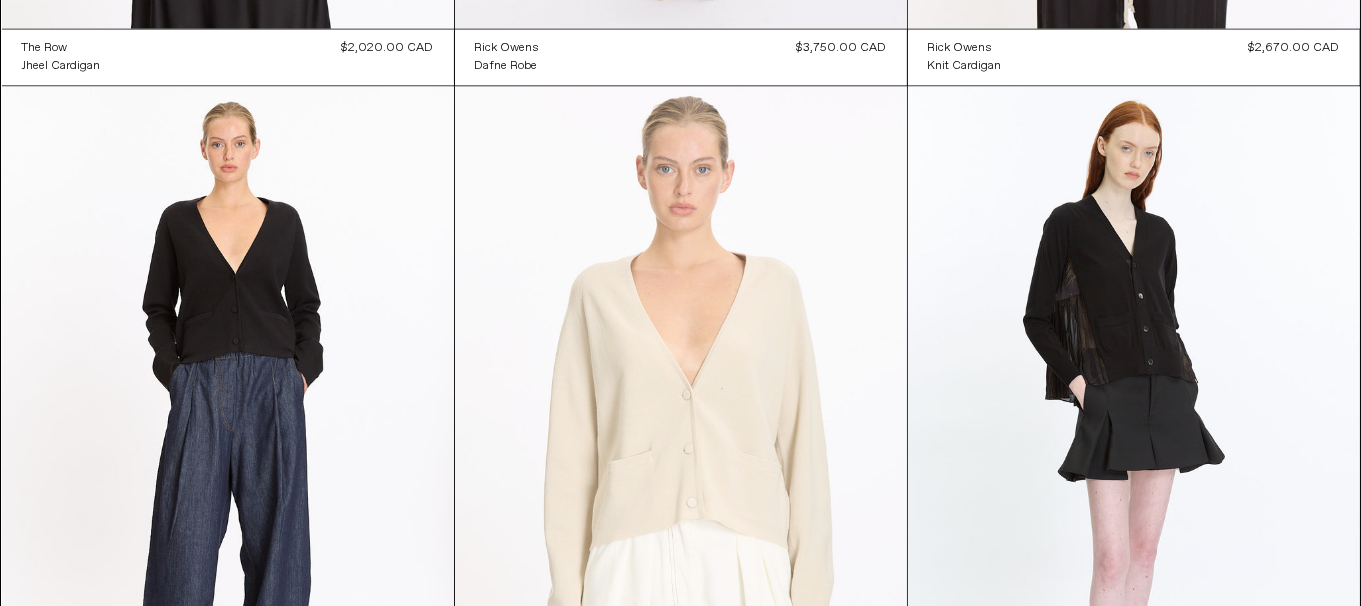 click at bounding box center [681, 425] 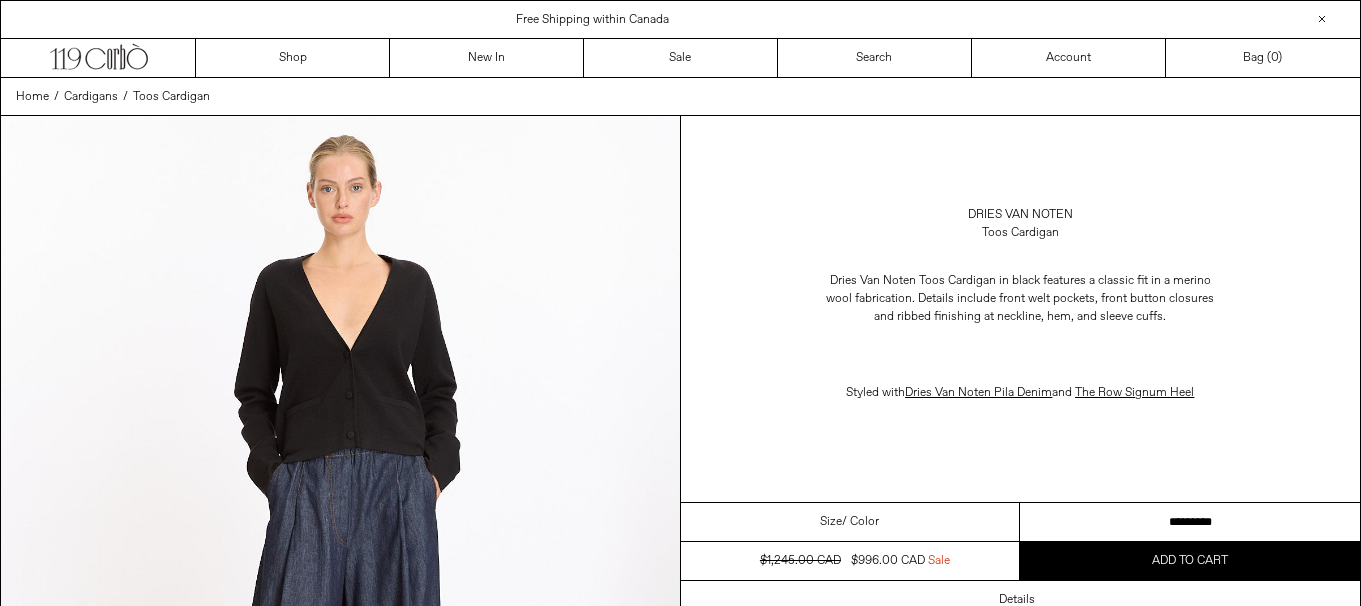 scroll, scrollTop: 0, scrollLeft: 0, axis: both 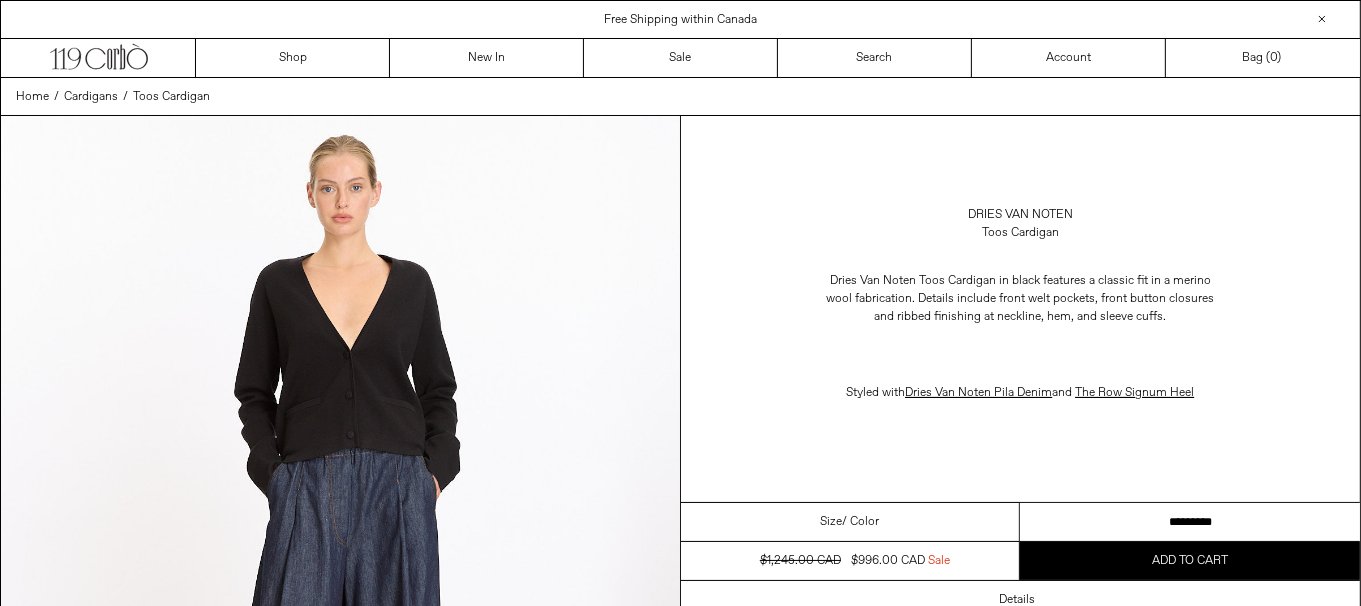 click on "**********" at bounding box center [1190, 522] 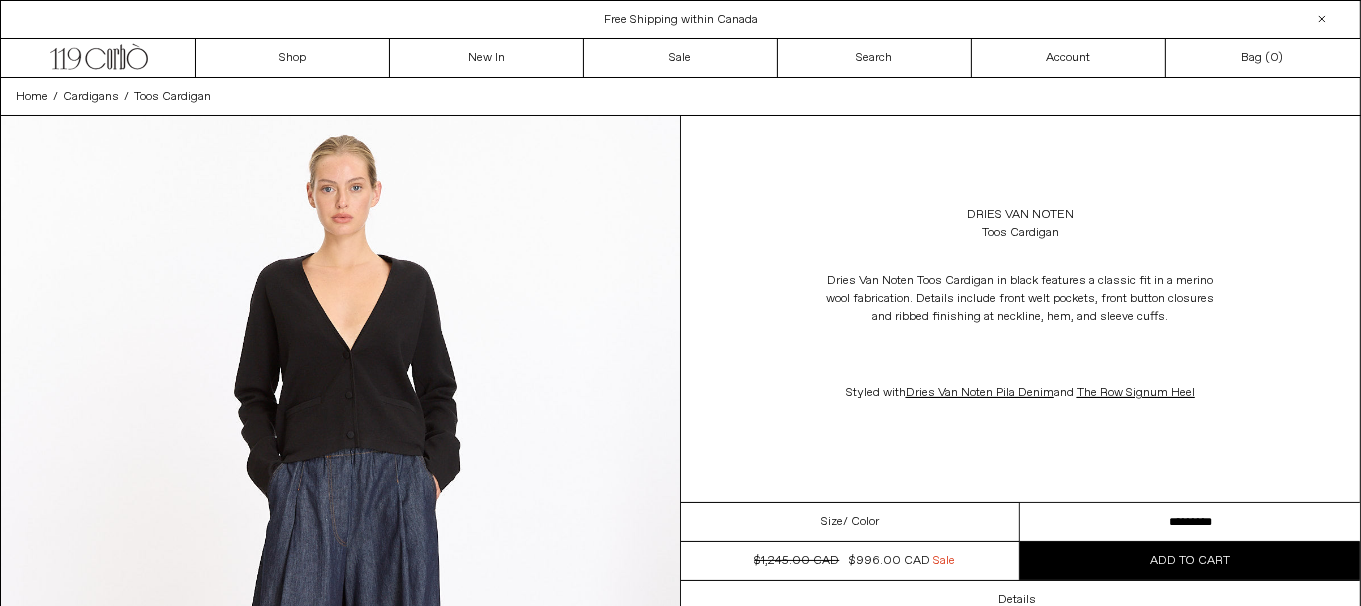 scroll, scrollTop: 0, scrollLeft: 0, axis: both 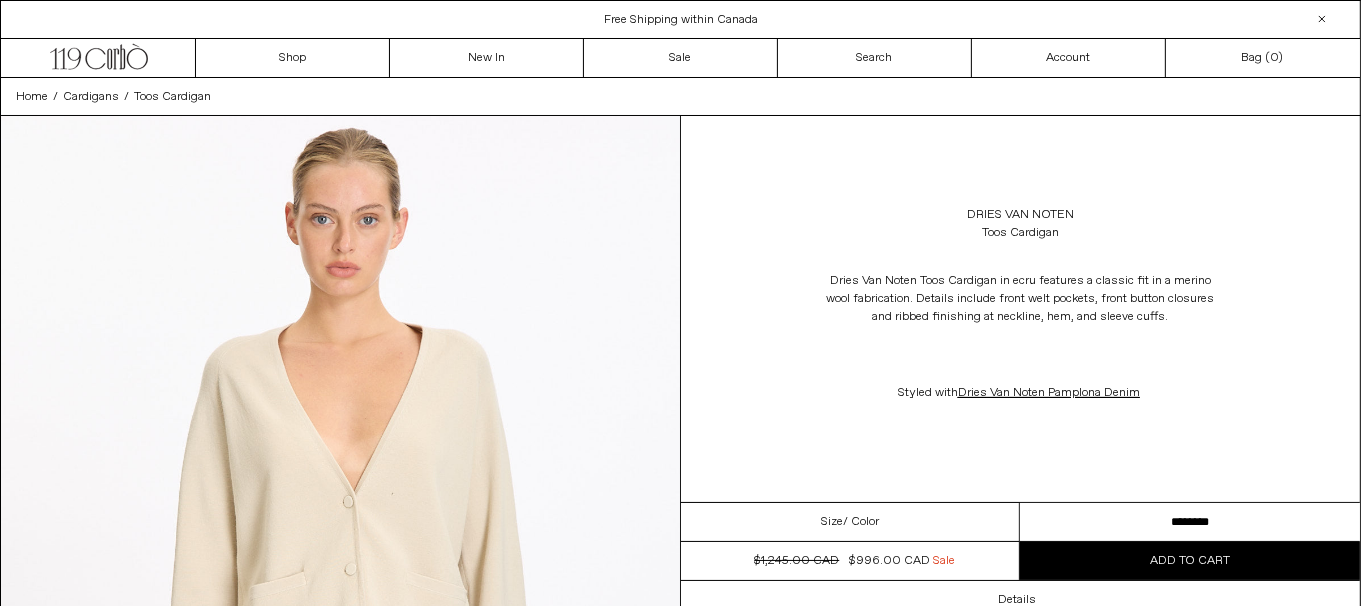 click on "**********" at bounding box center (1190, 522) 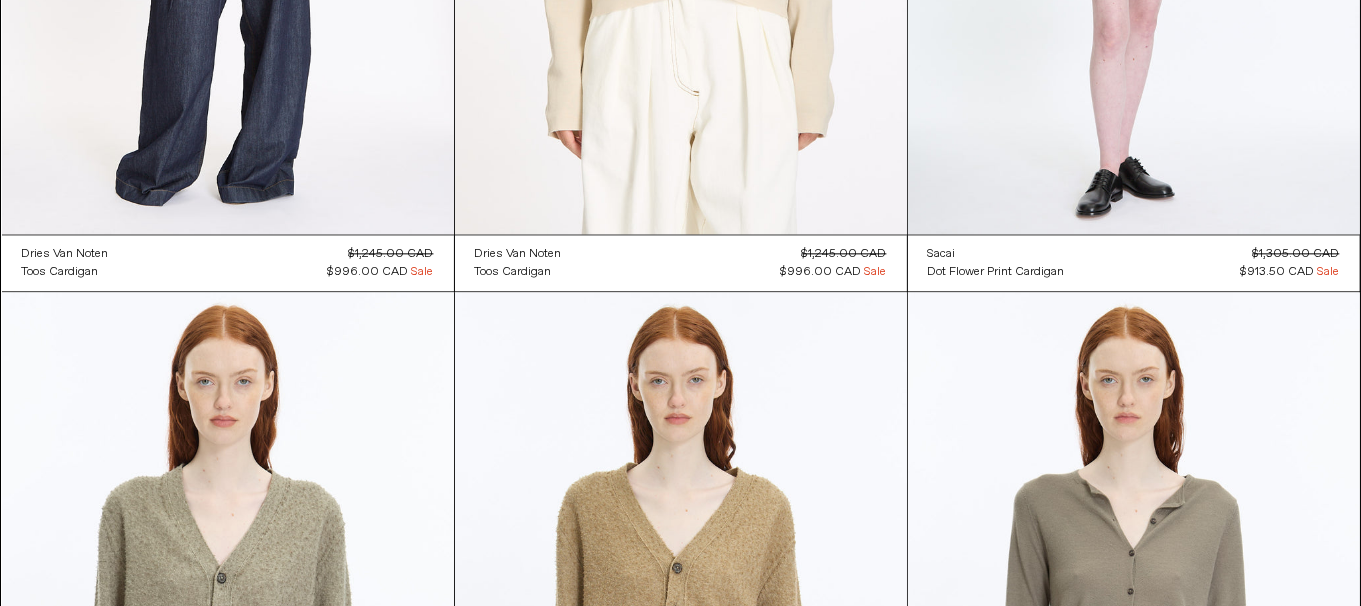 scroll, scrollTop: 0, scrollLeft: 0, axis: both 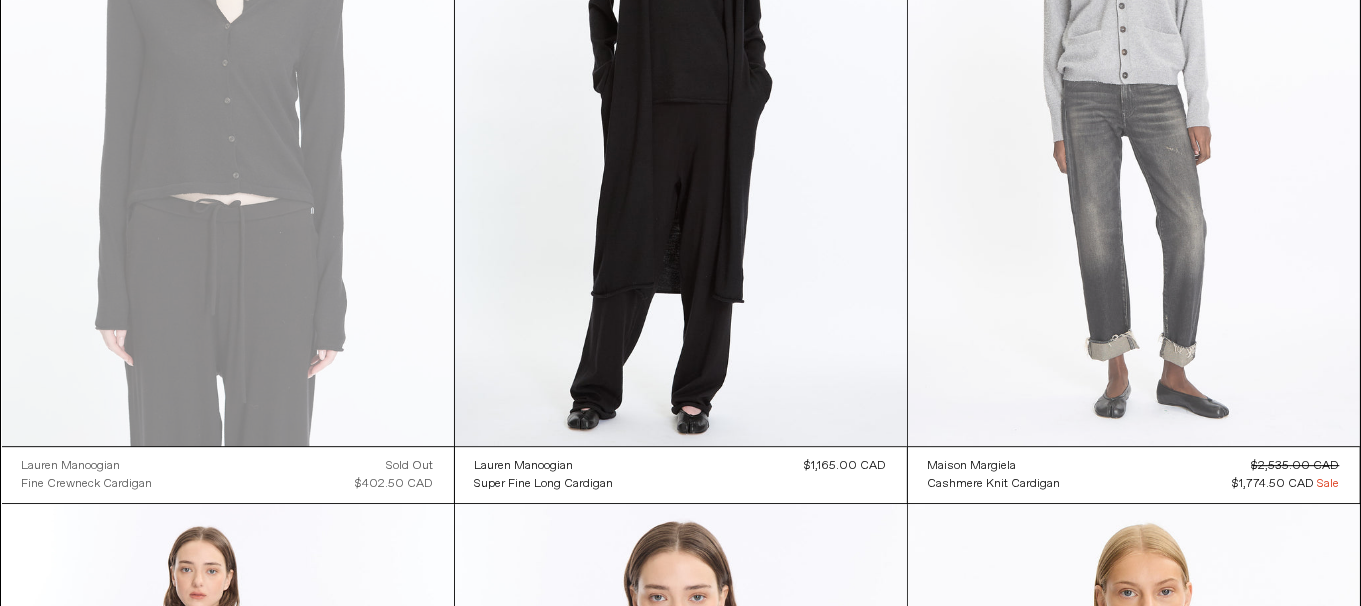 click at bounding box center (1134, 107) 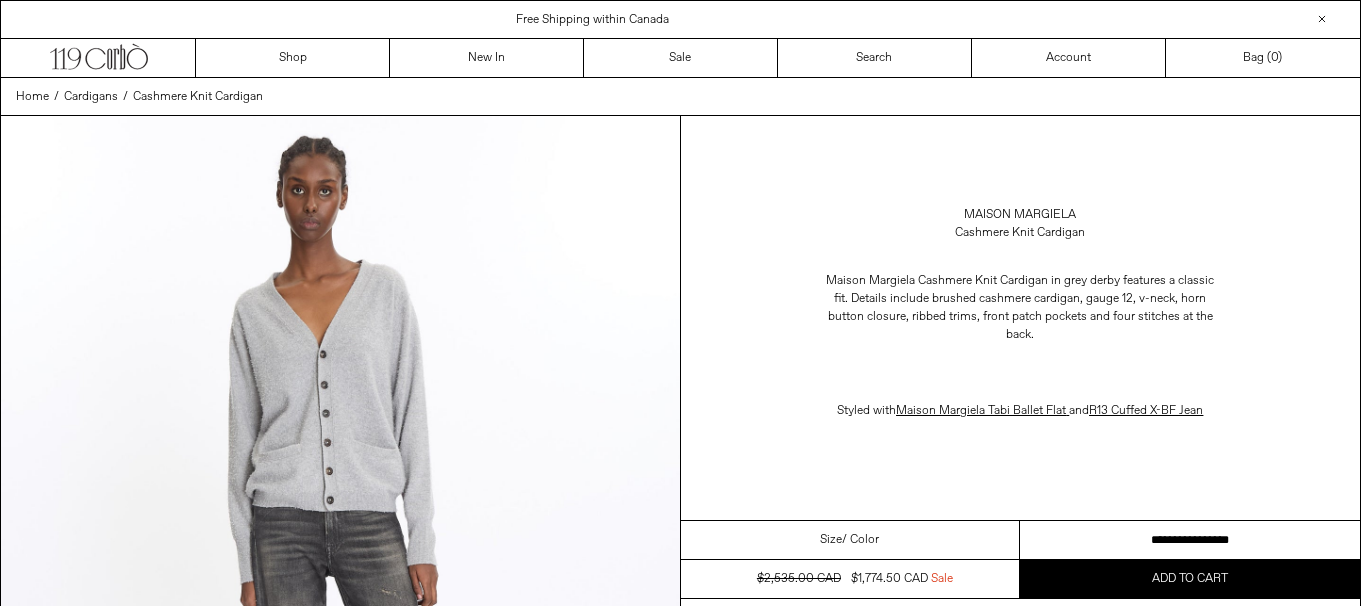 scroll, scrollTop: 0, scrollLeft: 0, axis: both 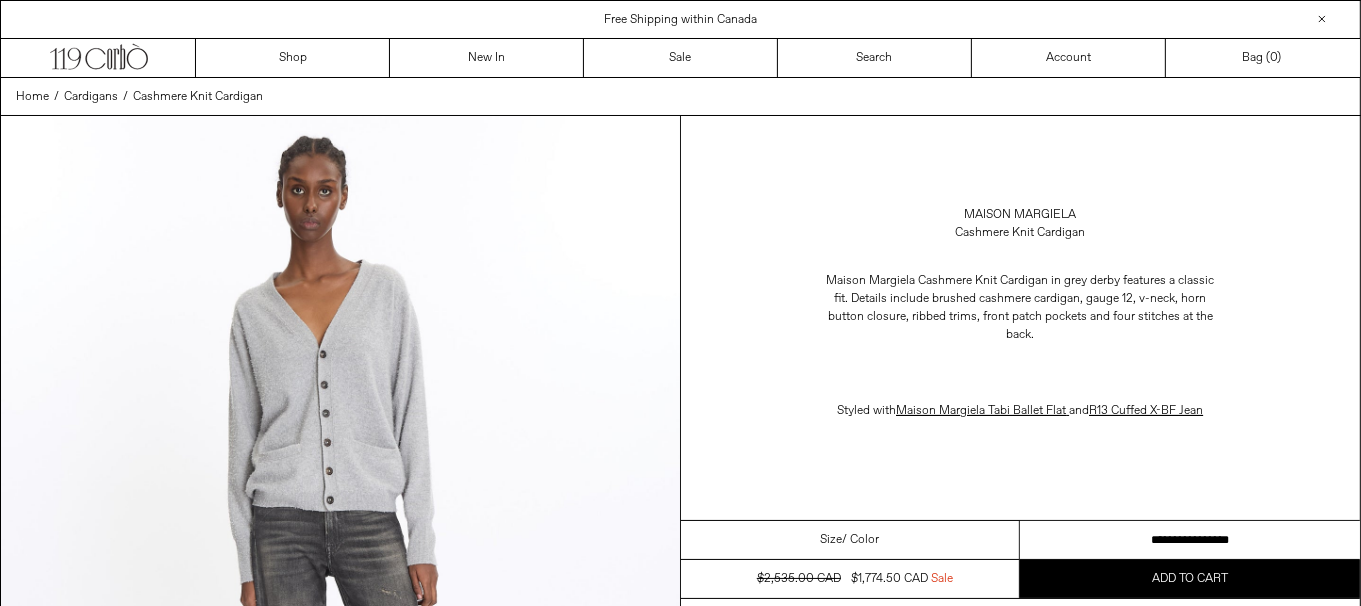 click on "**********" at bounding box center [1190, 540] 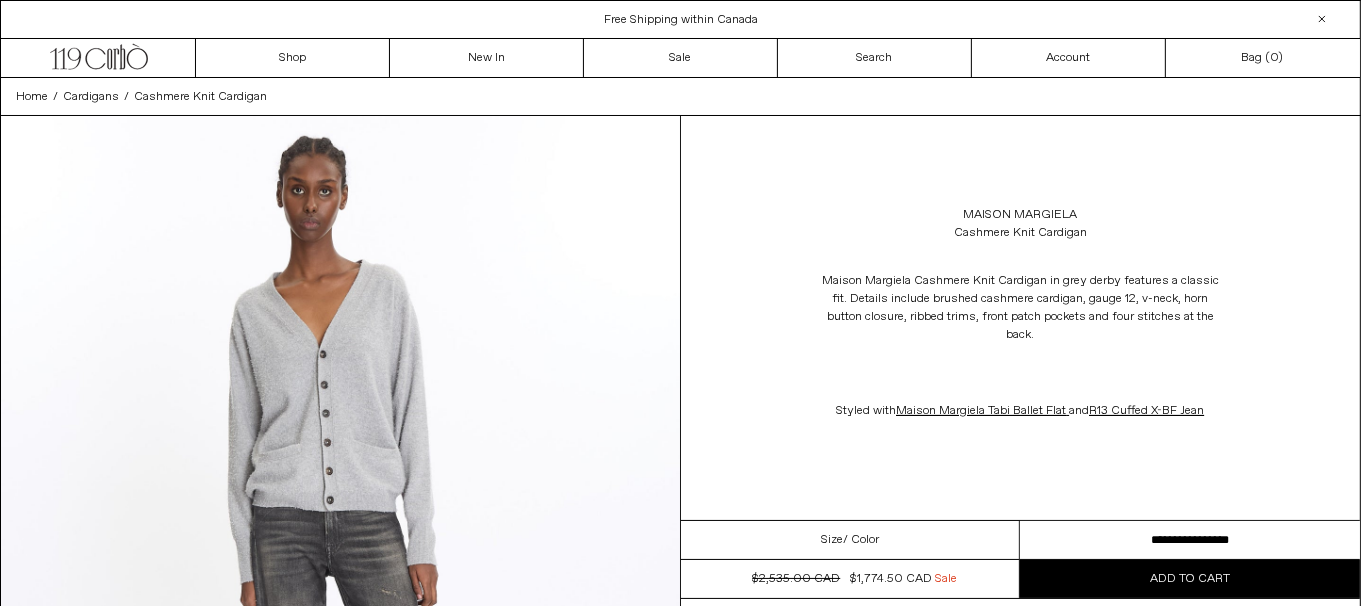 scroll, scrollTop: 0, scrollLeft: 0, axis: both 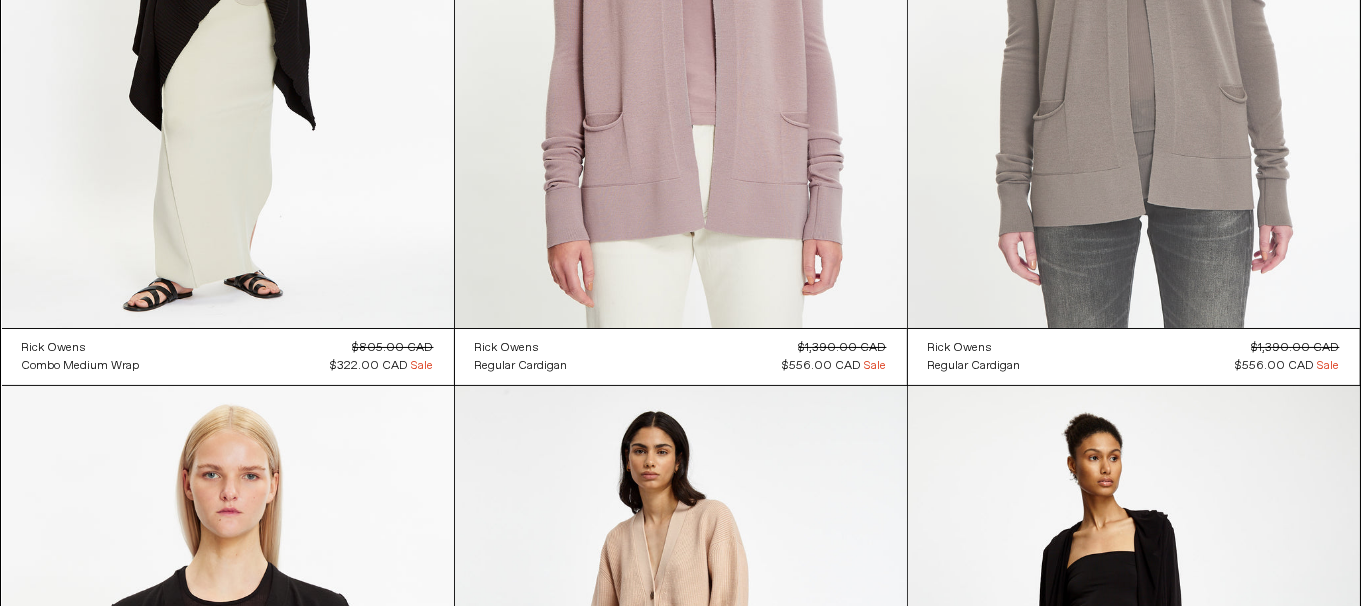 click at bounding box center [1134, -11] 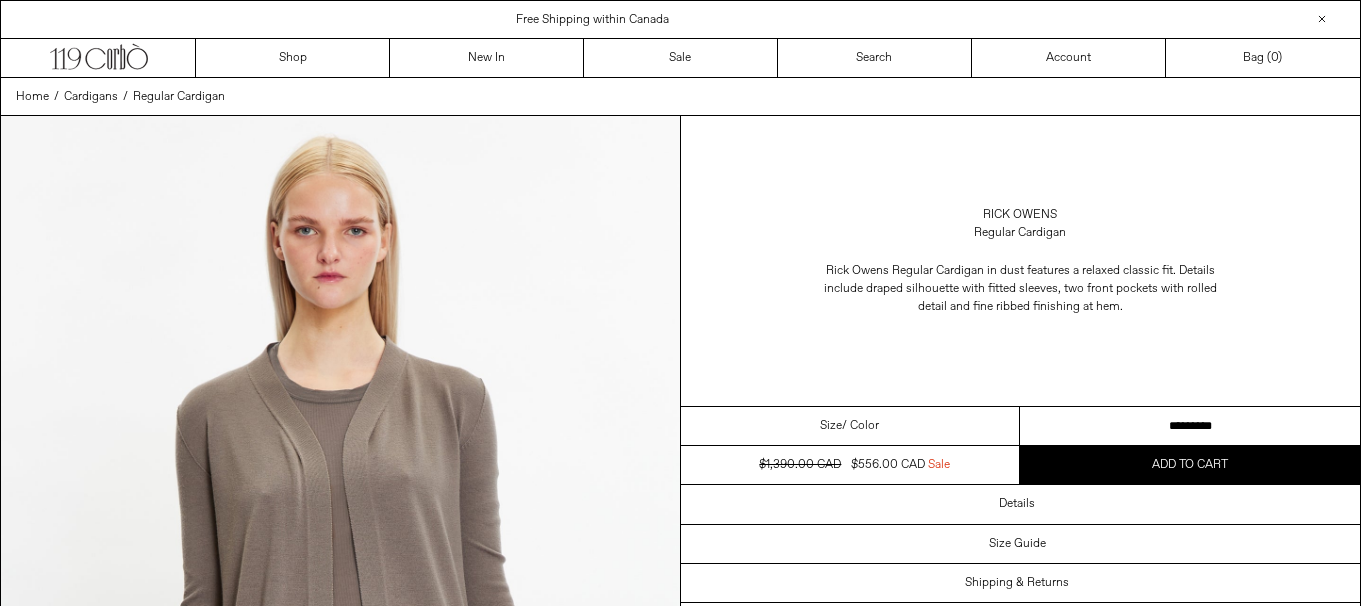scroll, scrollTop: 0, scrollLeft: 0, axis: both 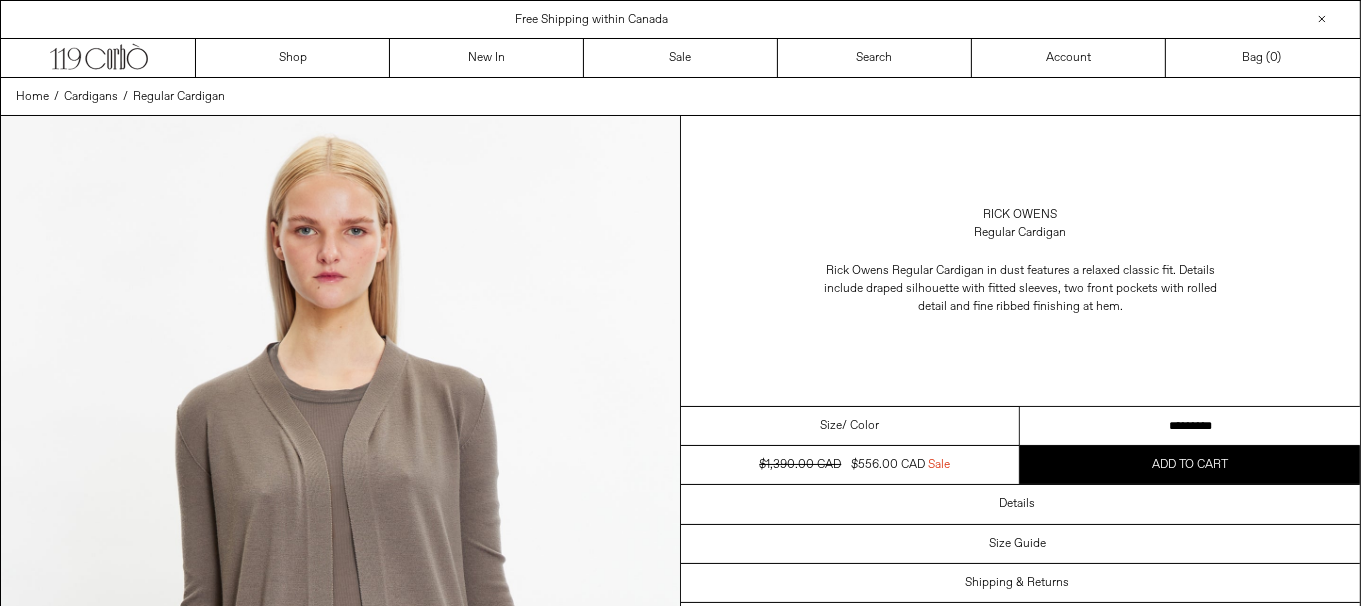 click on "*********
********
********" at bounding box center [1190, 426] 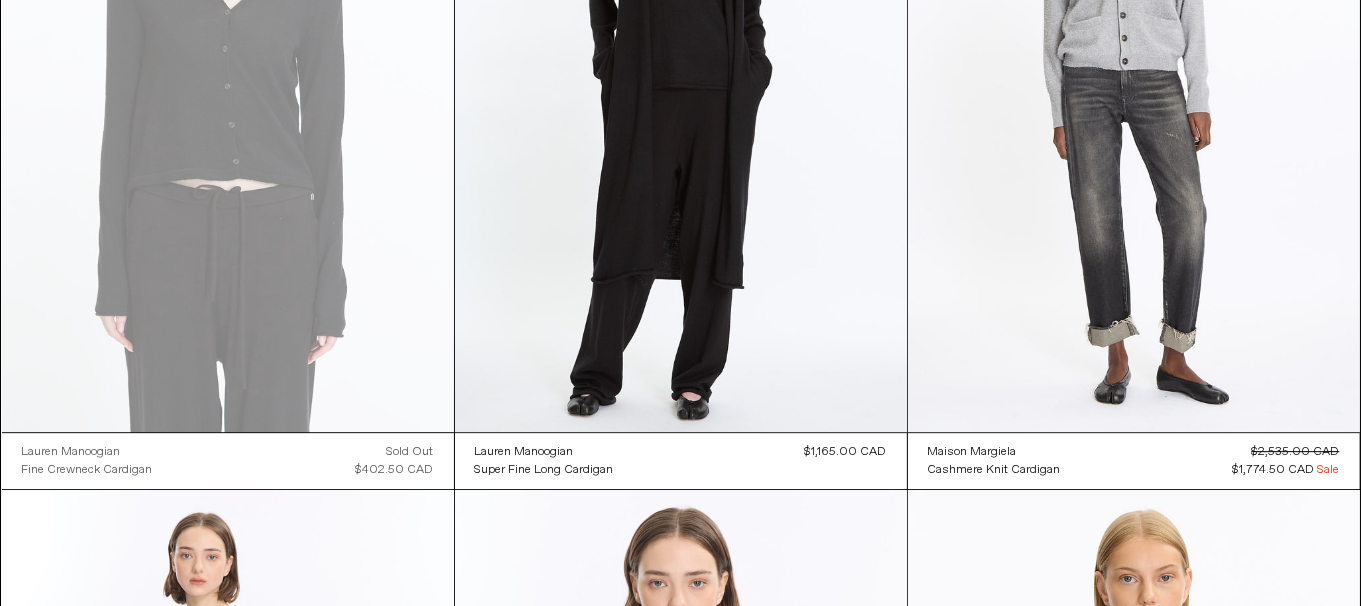 scroll, scrollTop: 0, scrollLeft: 0, axis: both 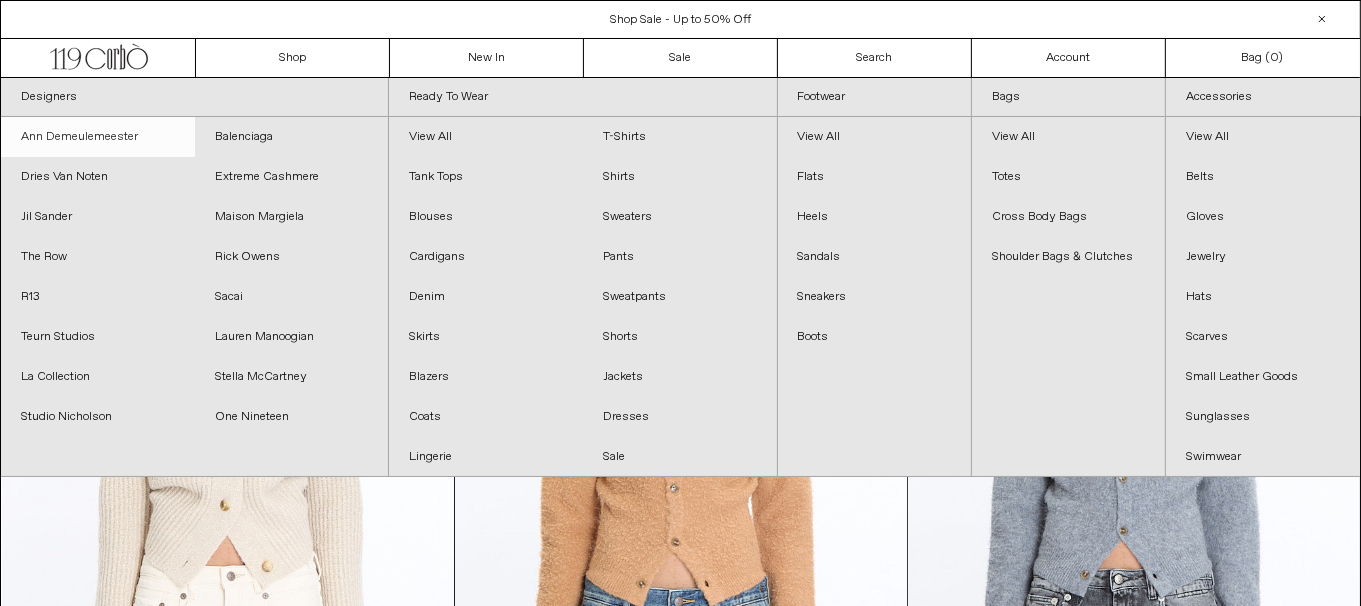 click on "Ann Demeulemeester" at bounding box center [98, 137] 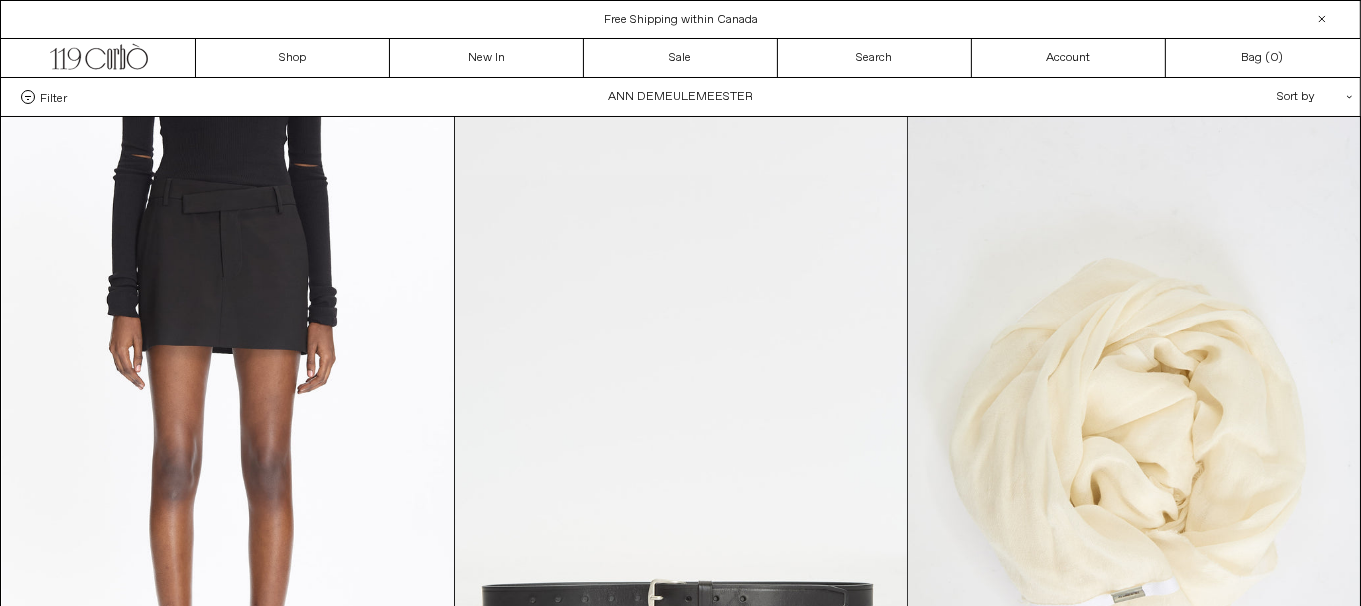 scroll, scrollTop: 0, scrollLeft: 0, axis: both 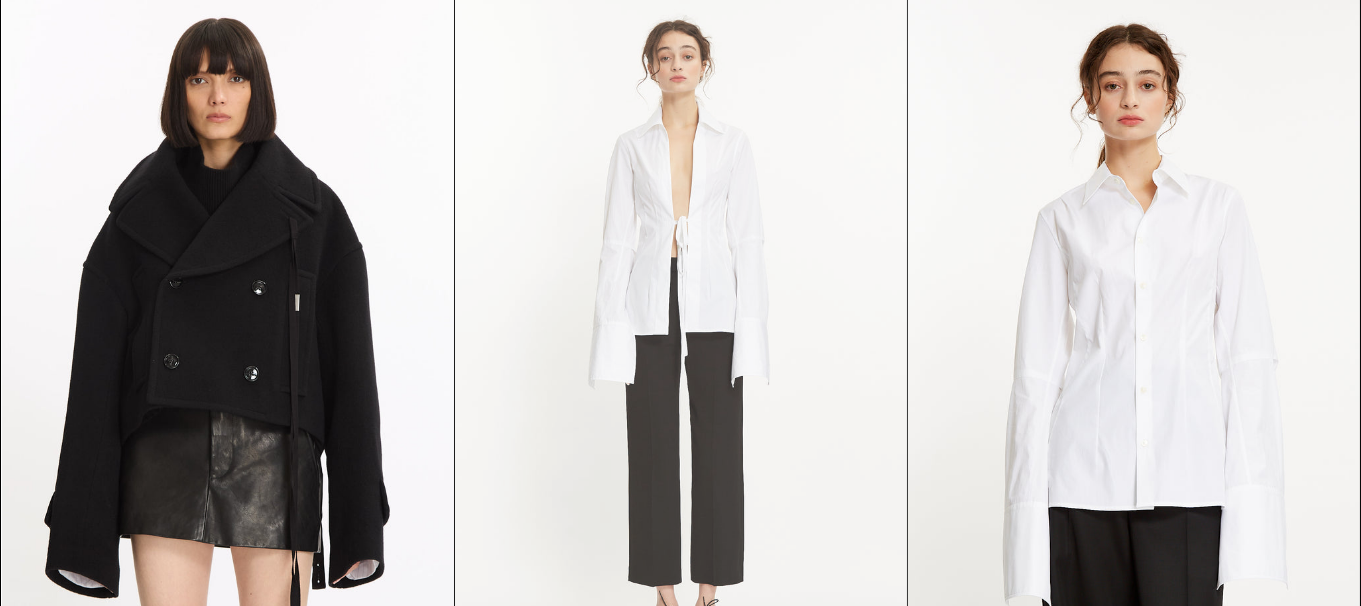 click at bounding box center [681, 338] 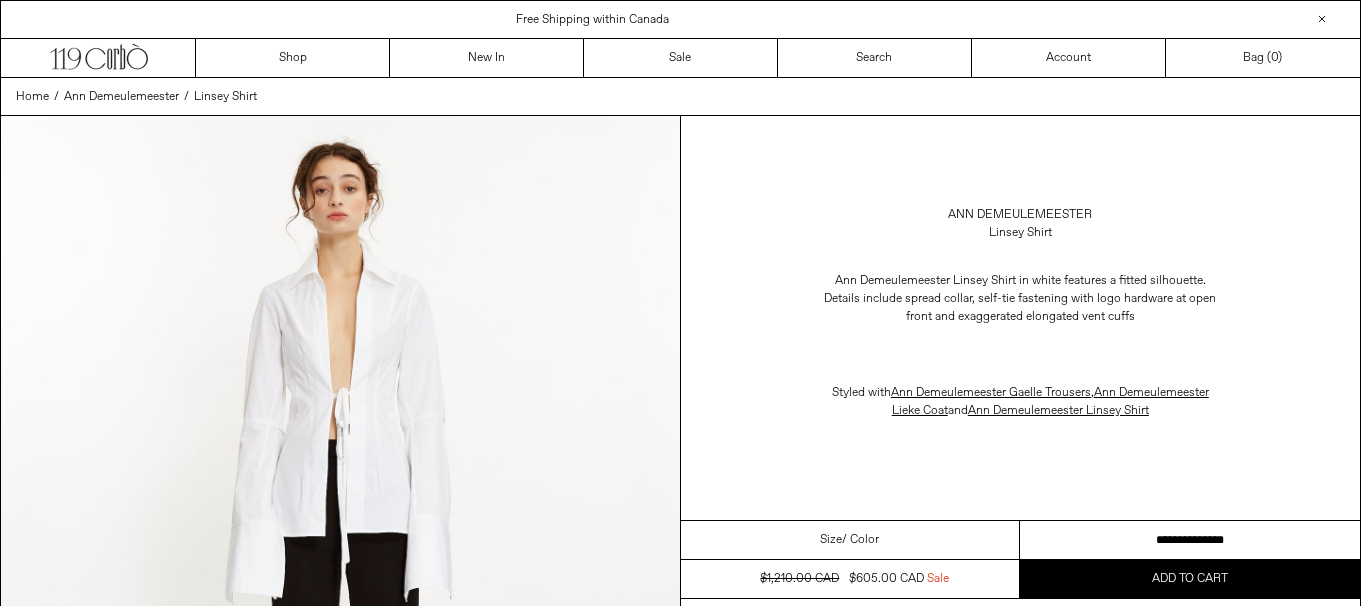 scroll, scrollTop: 0, scrollLeft: 0, axis: both 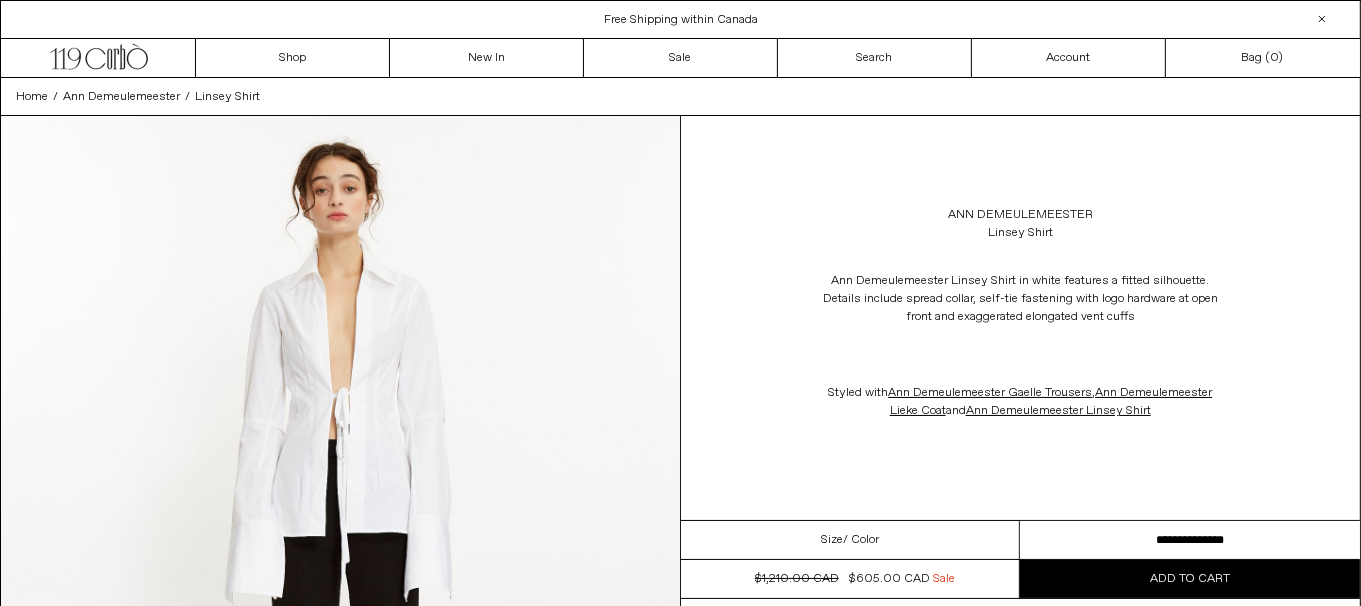 click on "**********" at bounding box center (1190, 540) 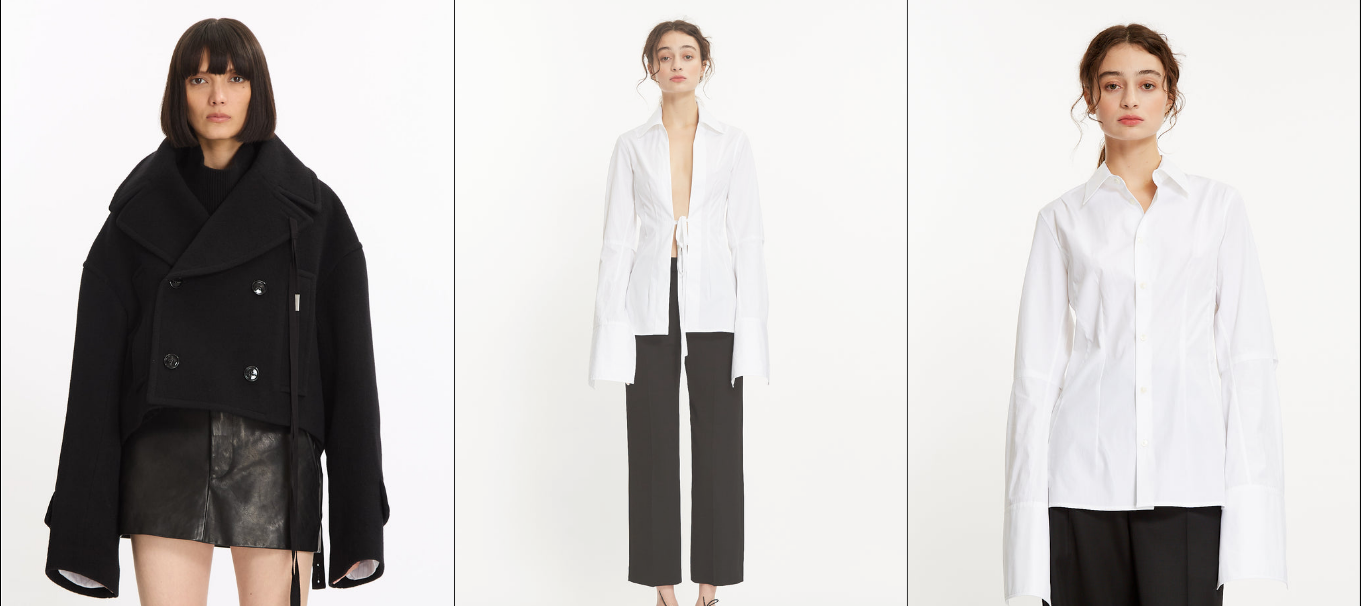 scroll, scrollTop: 0, scrollLeft: 0, axis: both 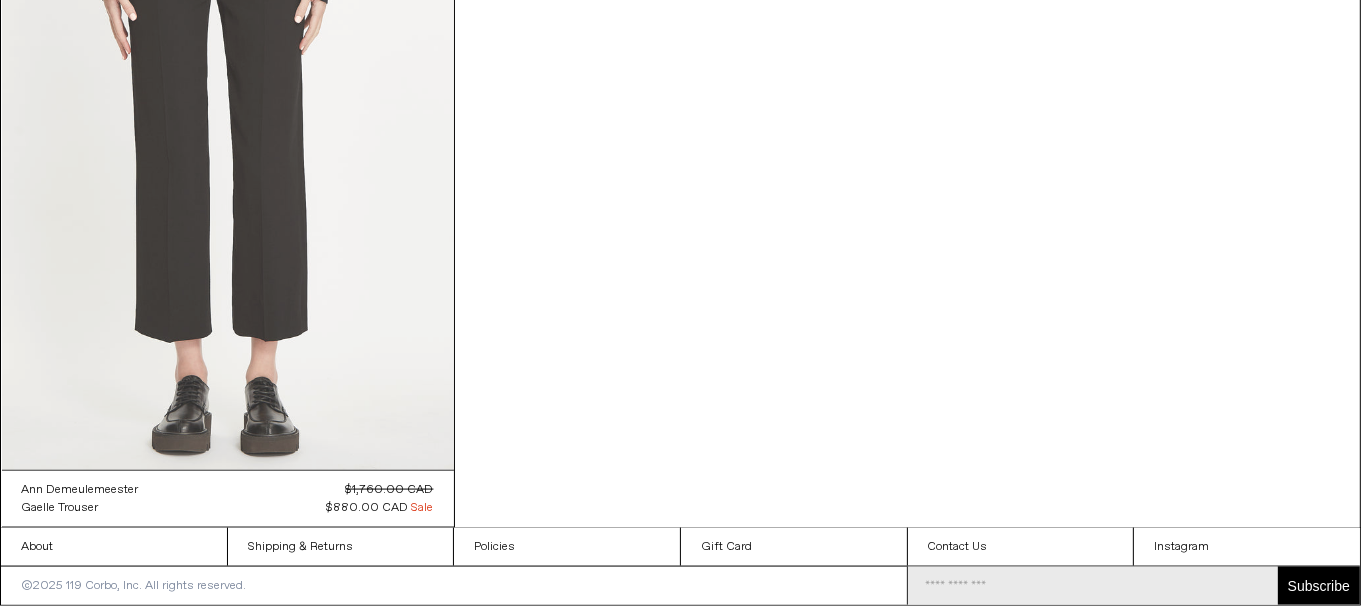 click at bounding box center [228, 131] 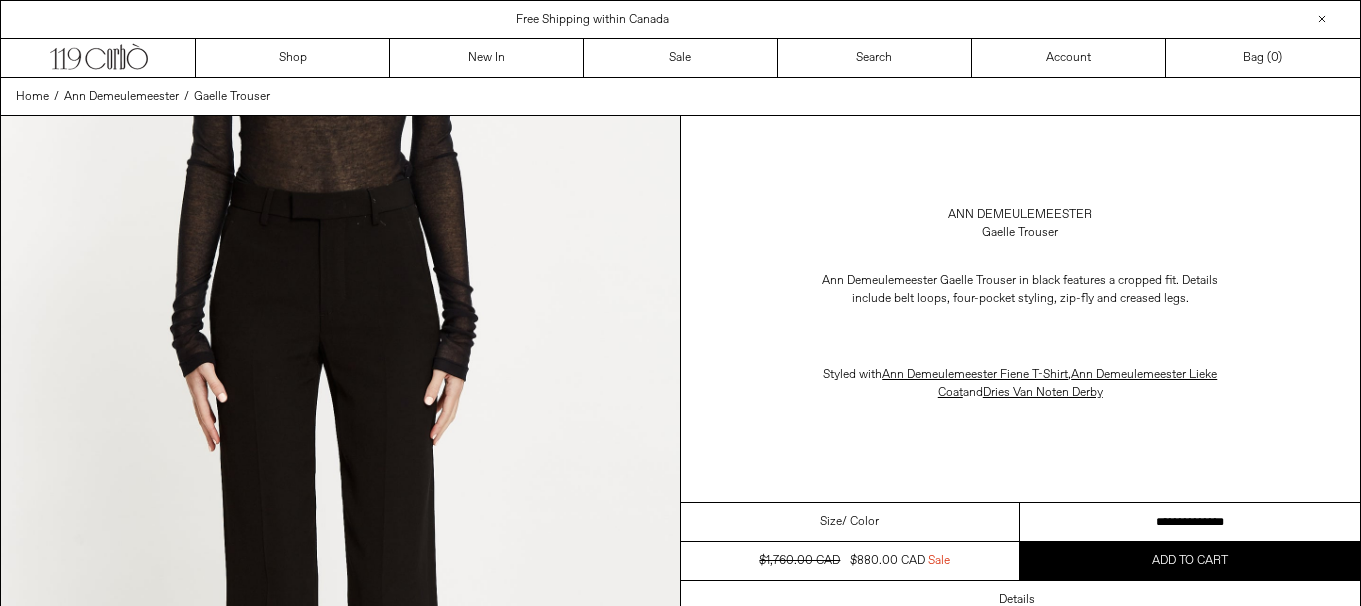 scroll, scrollTop: 0, scrollLeft: 0, axis: both 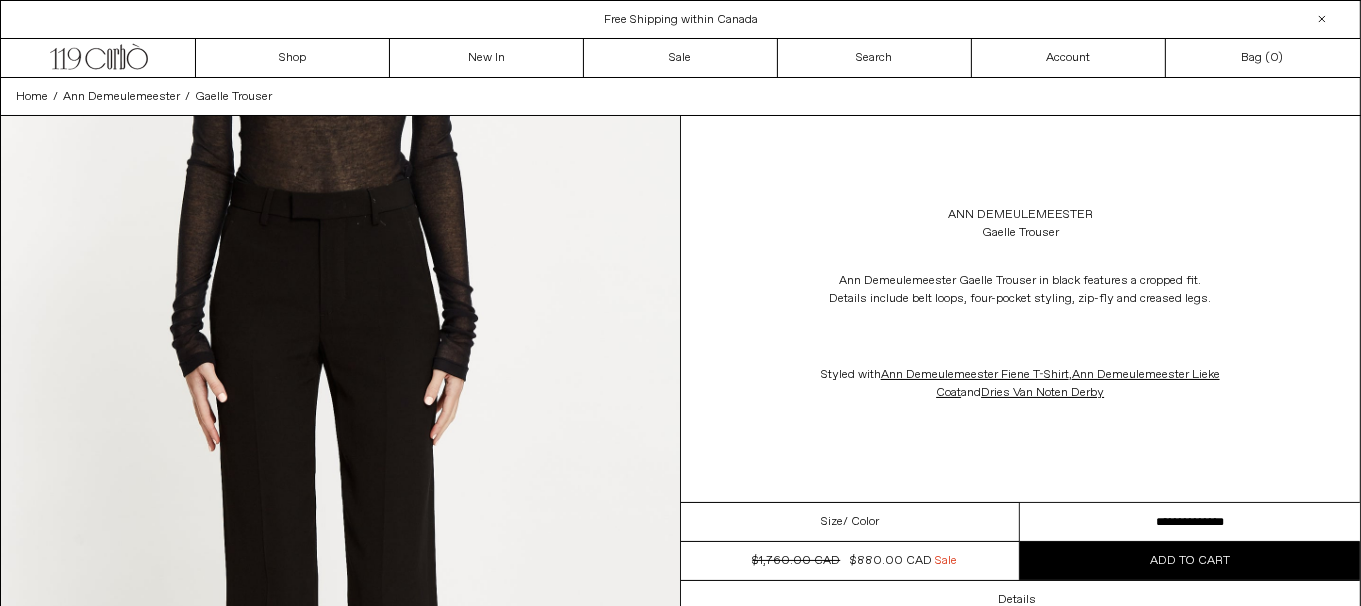 click on "**********" at bounding box center (1190, 522) 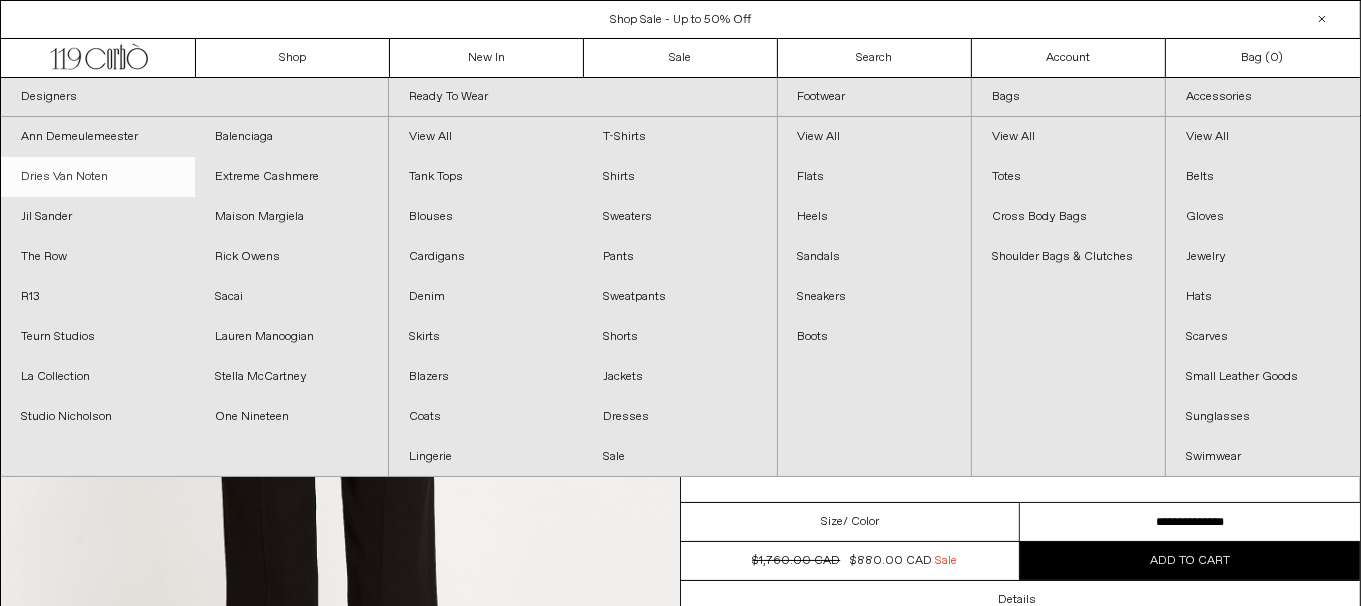 click on "Dries Van Noten" at bounding box center (98, 177) 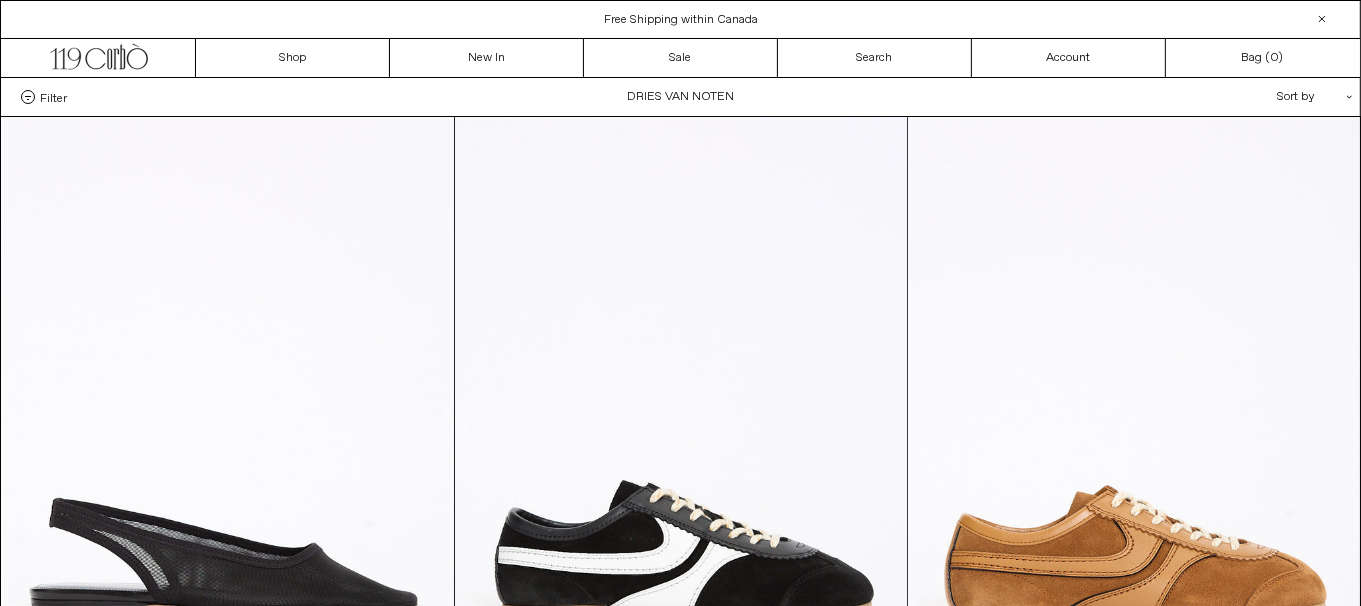scroll, scrollTop: 0, scrollLeft: 0, axis: both 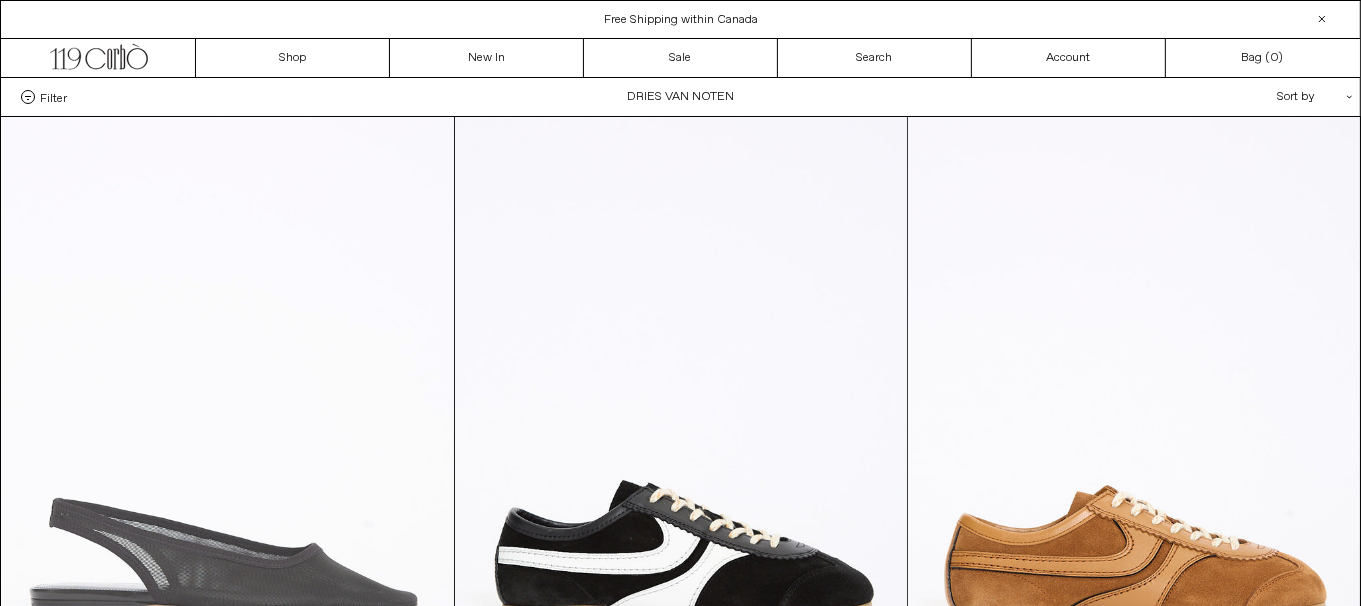 click at bounding box center [228, 456] 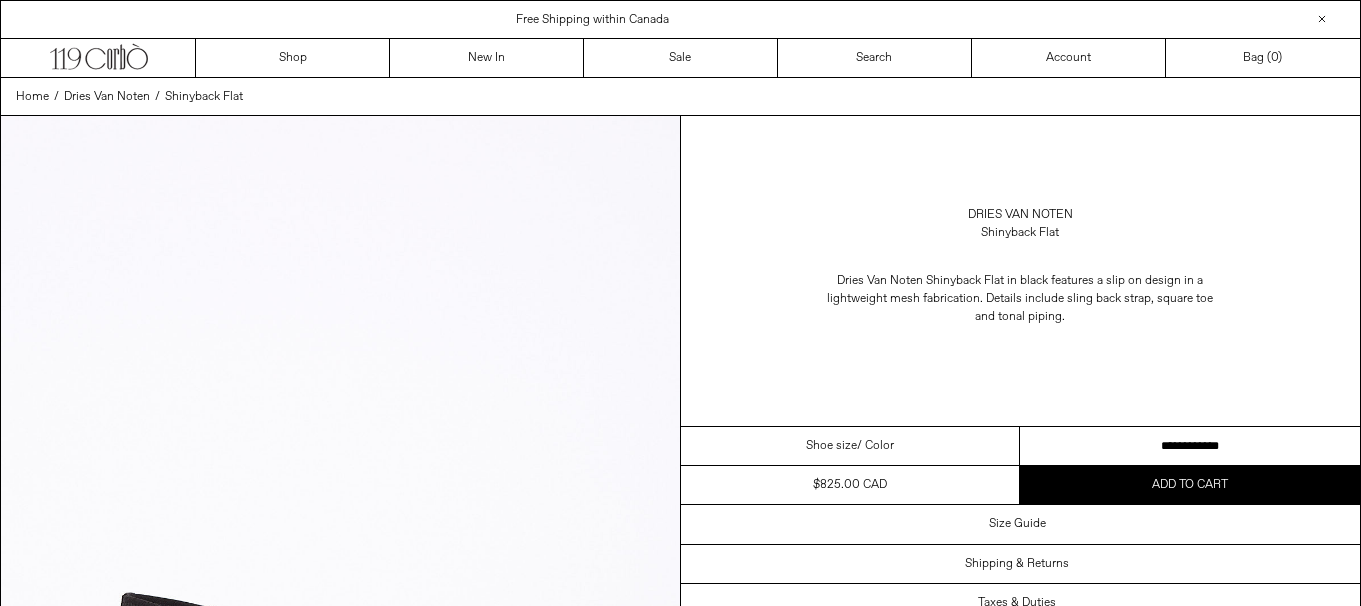 scroll, scrollTop: 0, scrollLeft: 0, axis: both 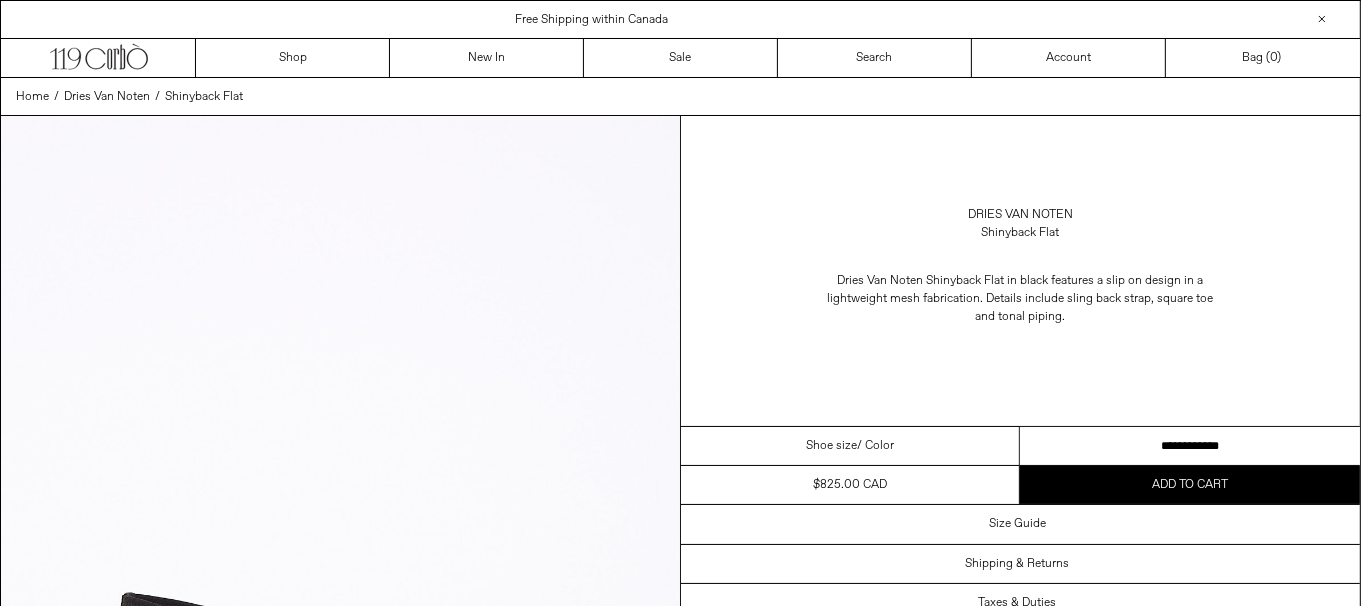 click on "**********" at bounding box center (1190, 446) 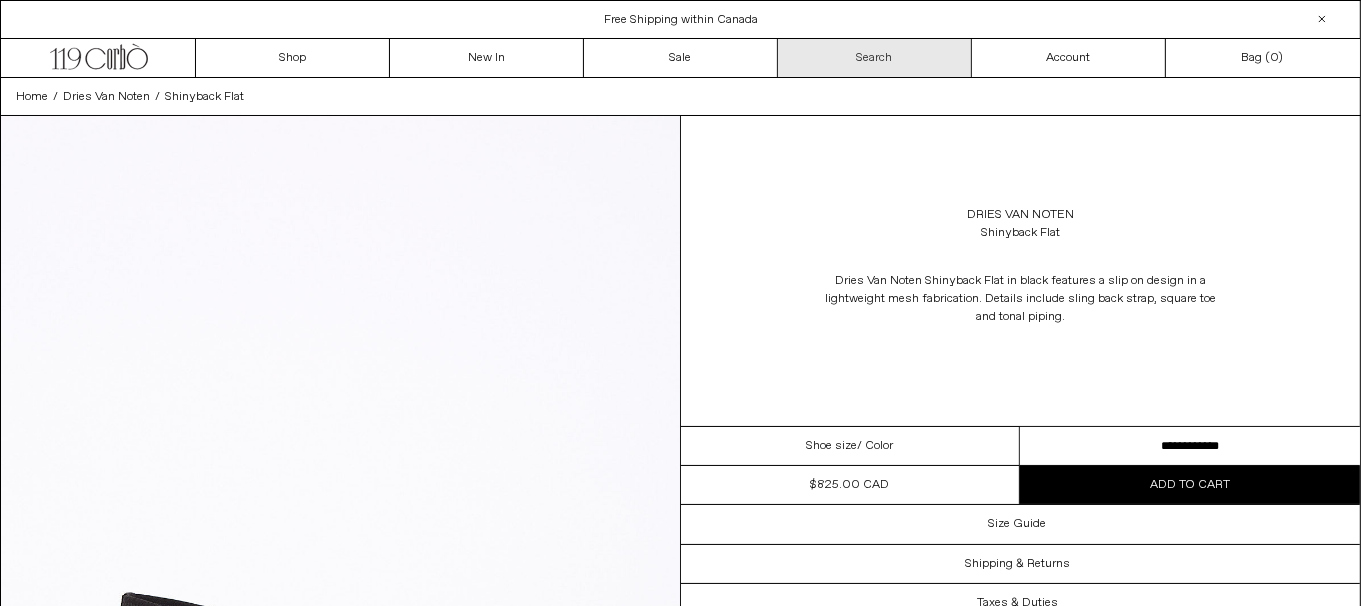 scroll, scrollTop: 0, scrollLeft: 0, axis: both 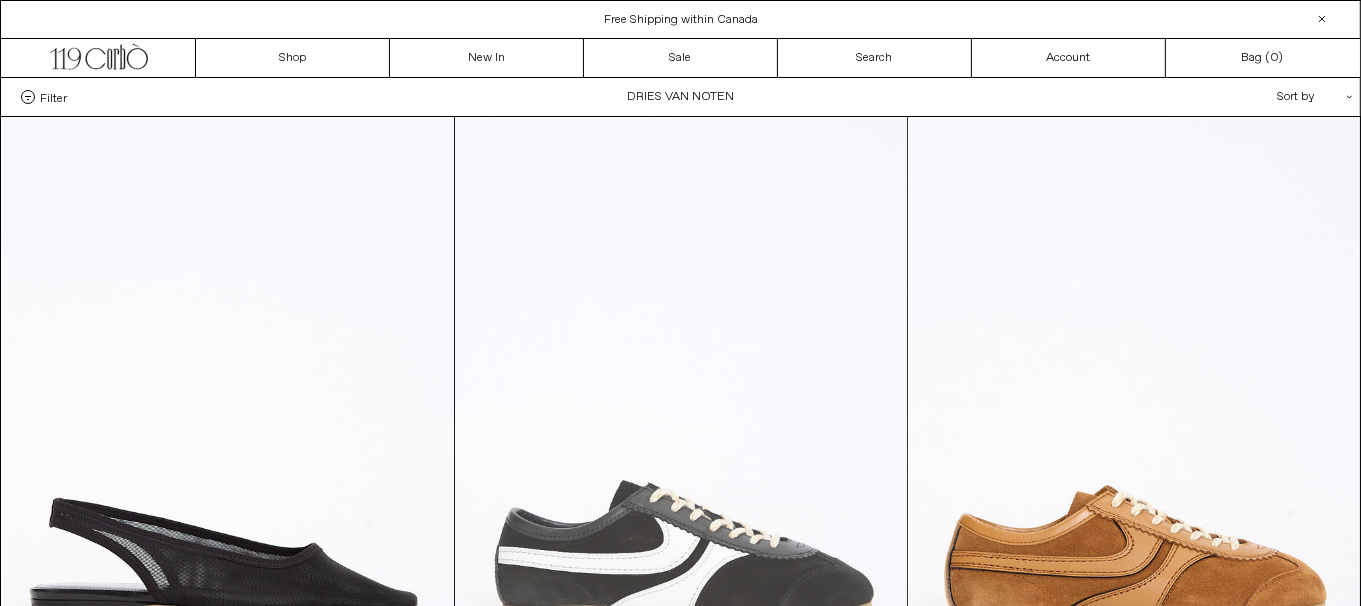 click at bounding box center [681, 456] 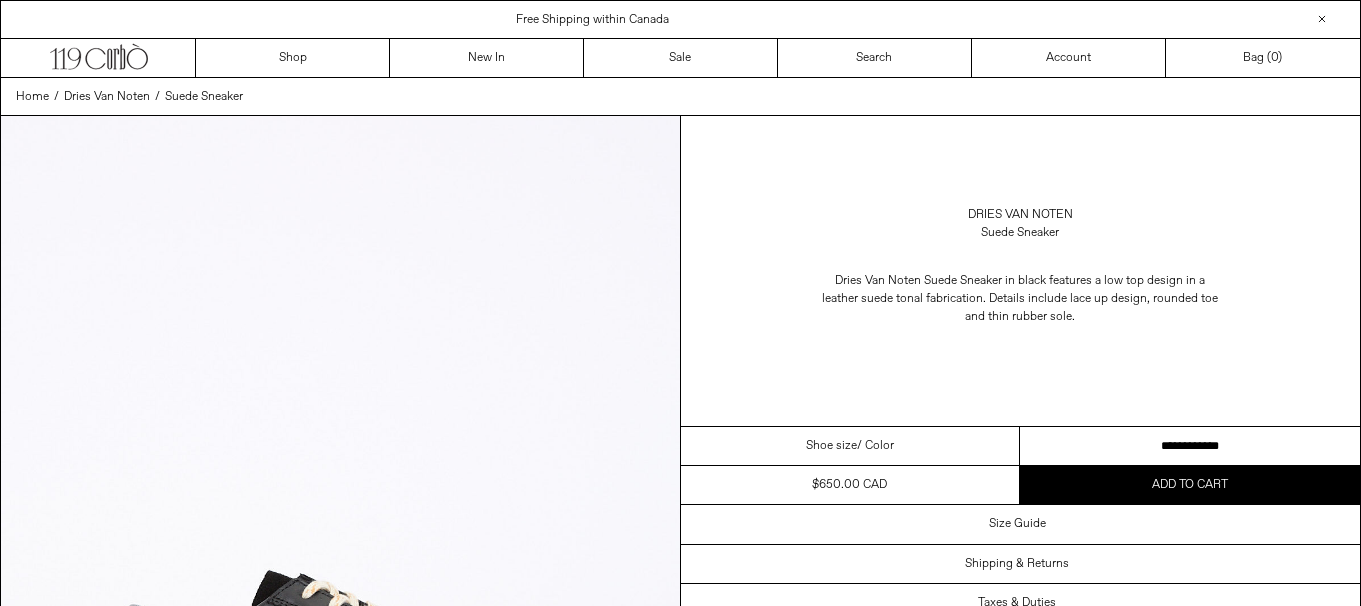 scroll, scrollTop: 0, scrollLeft: 0, axis: both 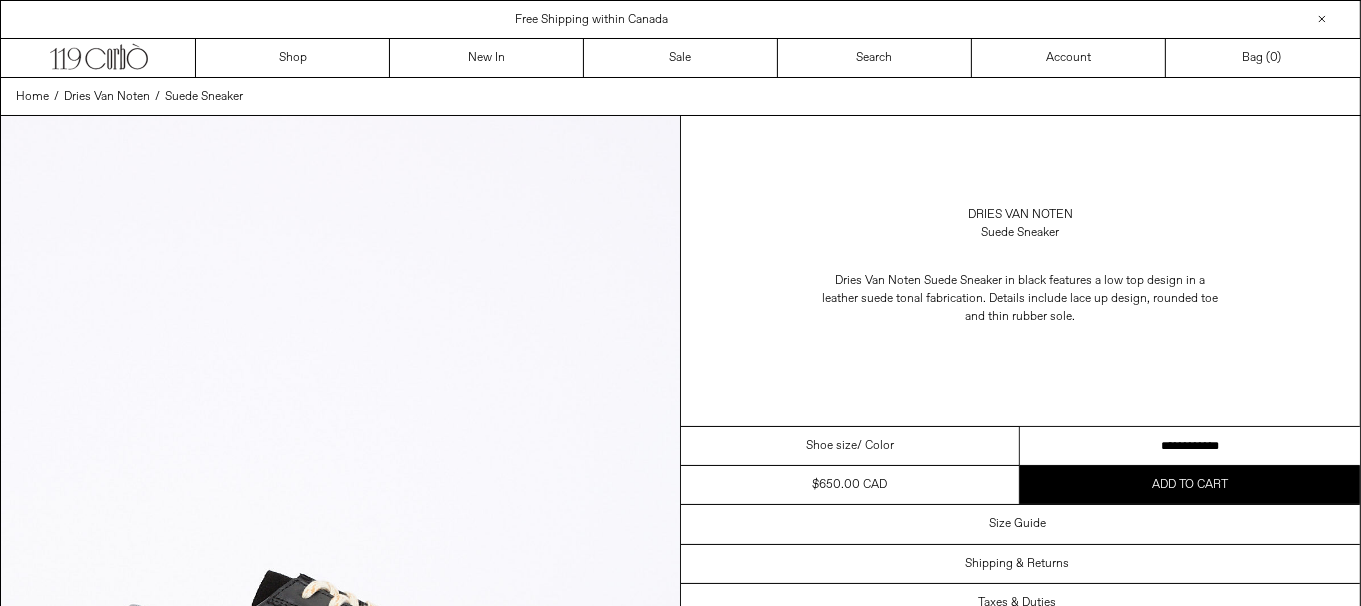 click on "**********" at bounding box center (1190, 446) 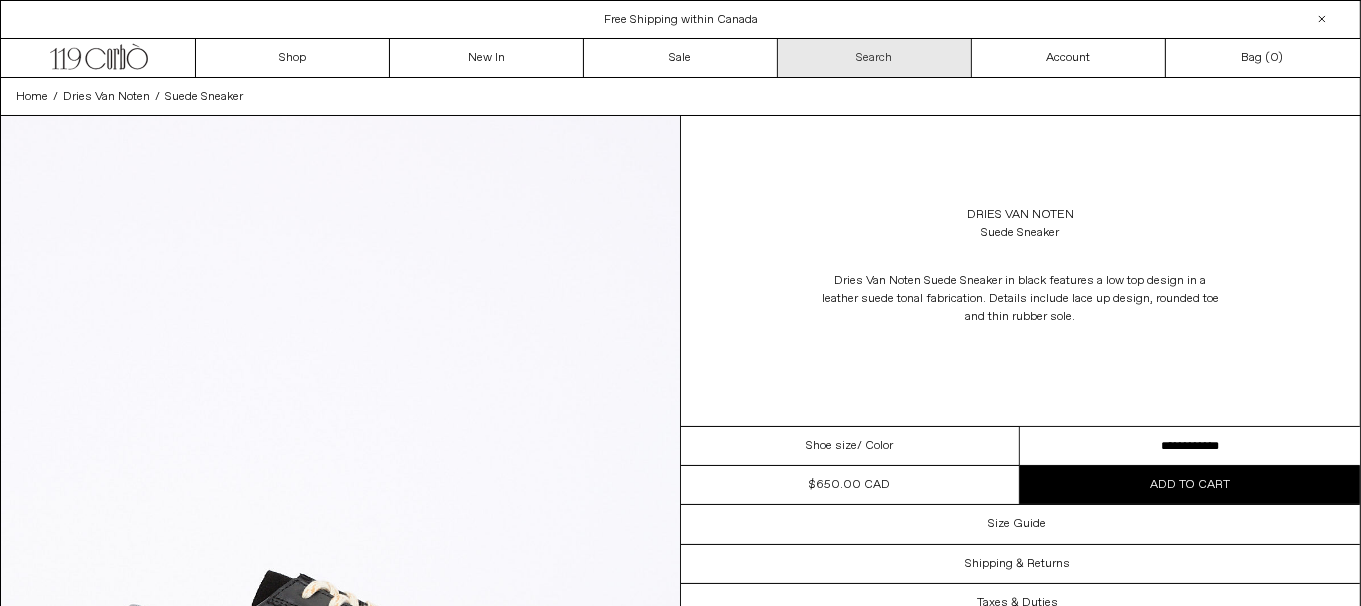 scroll, scrollTop: 0, scrollLeft: 0, axis: both 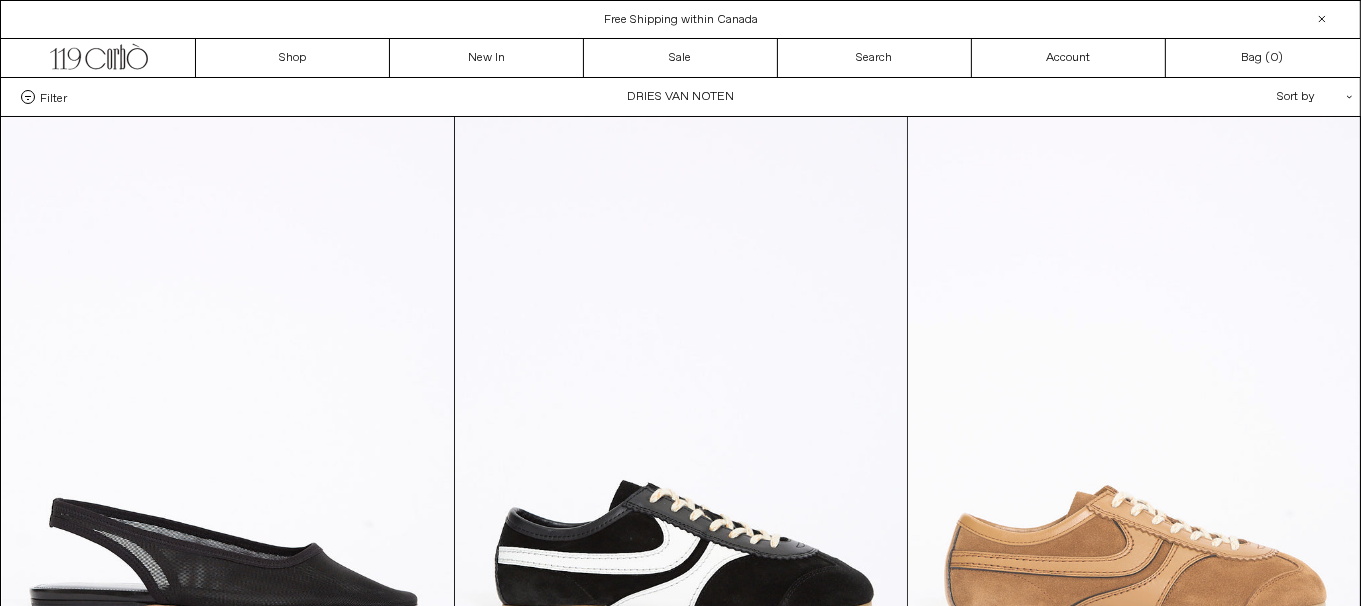 click at bounding box center [1134, 456] 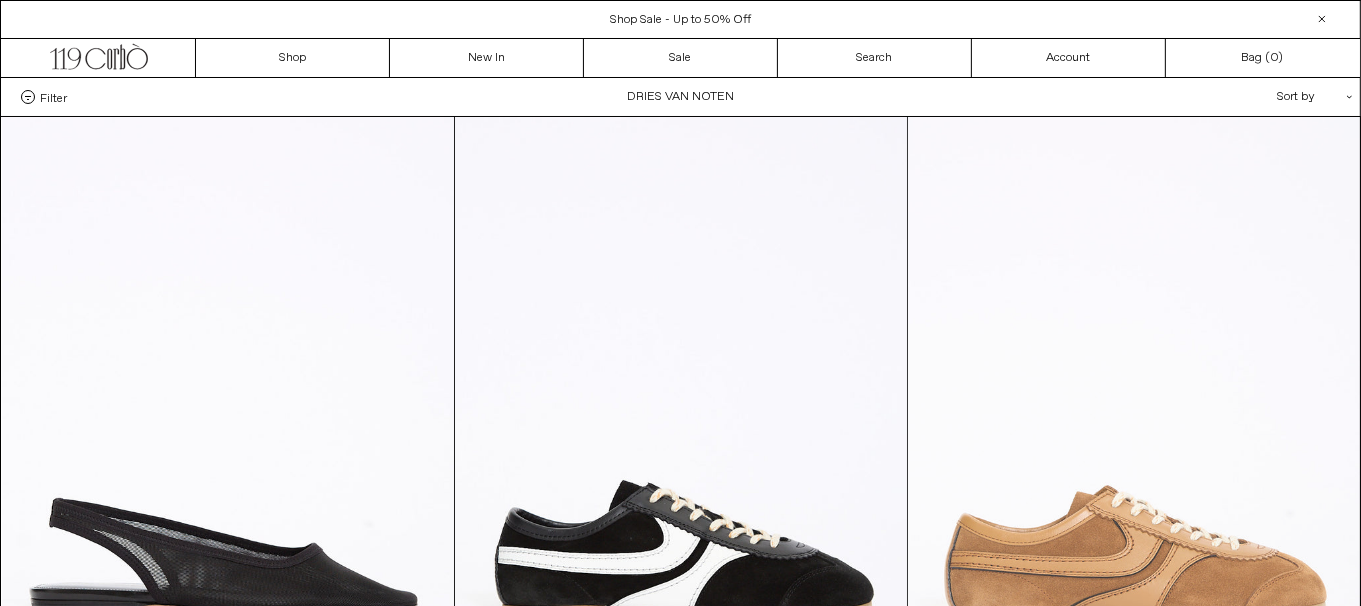 scroll, scrollTop: 0, scrollLeft: 0, axis: both 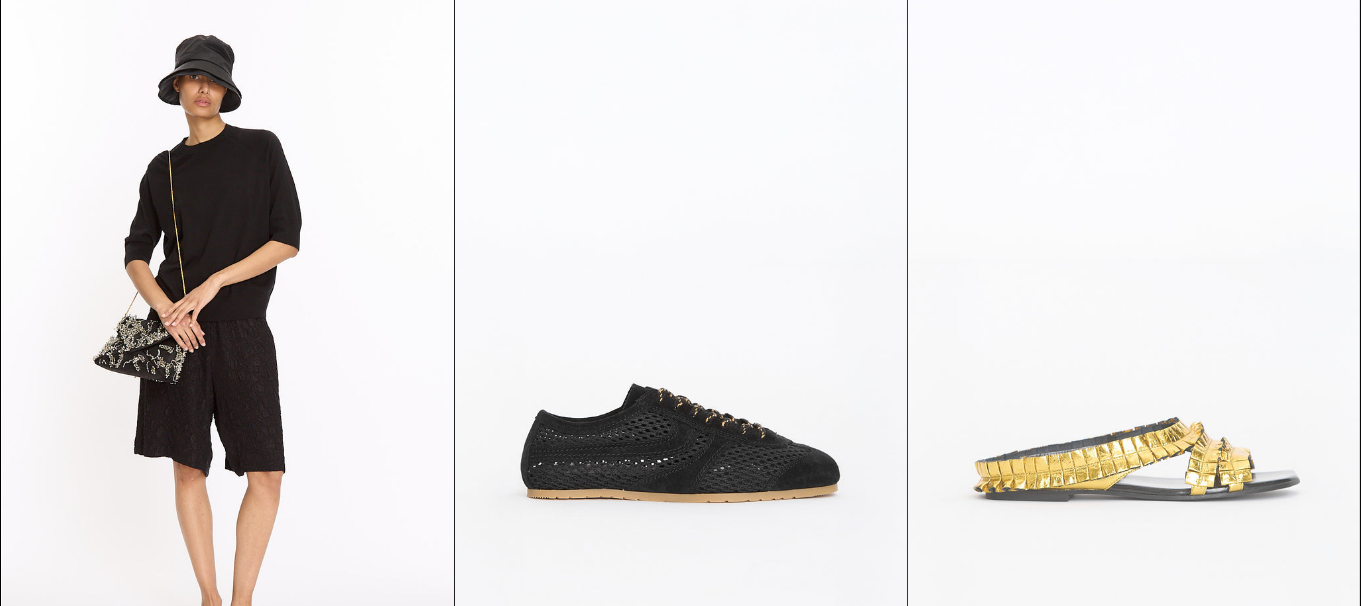 click at bounding box center [1134, 338] 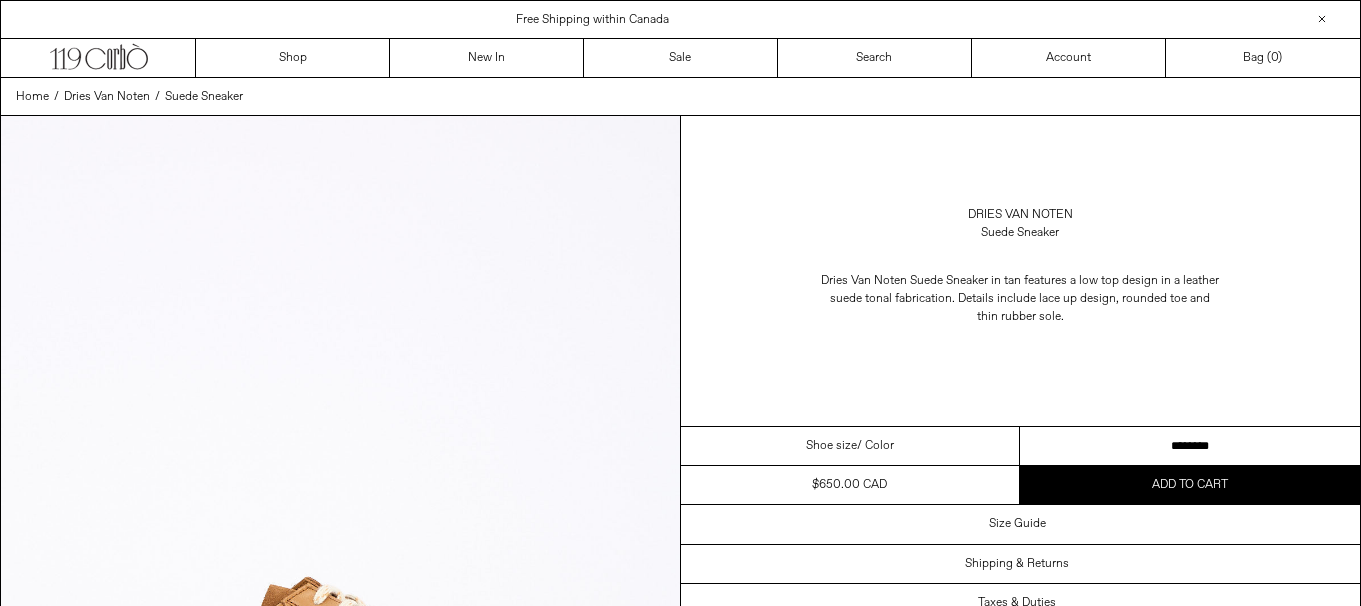 click on "**********" at bounding box center (1190, 446) 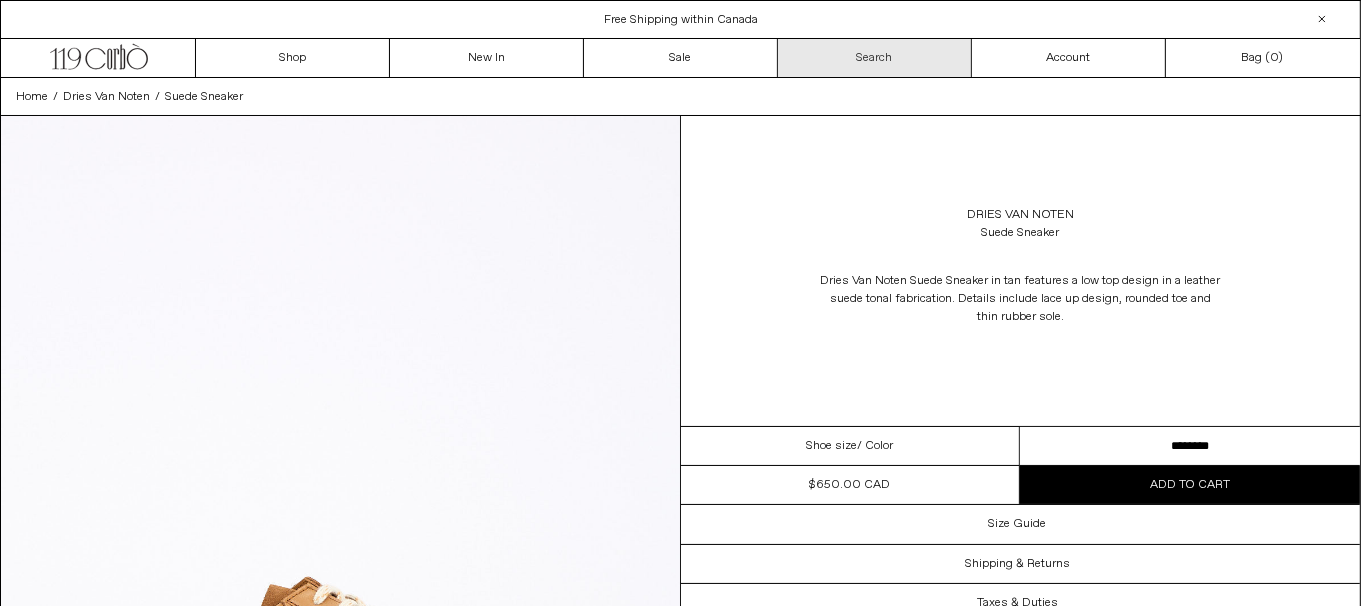 scroll, scrollTop: 0, scrollLeft: 0, axis: both 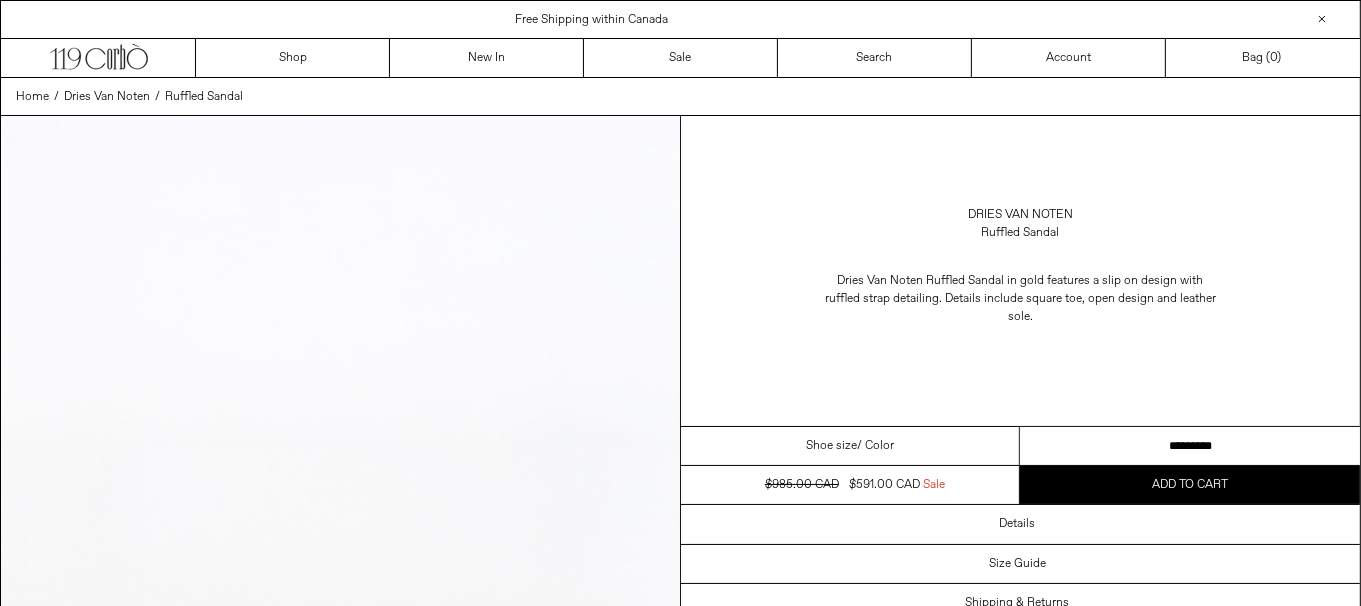 click on "**********" at bounding box center (1190, 446) 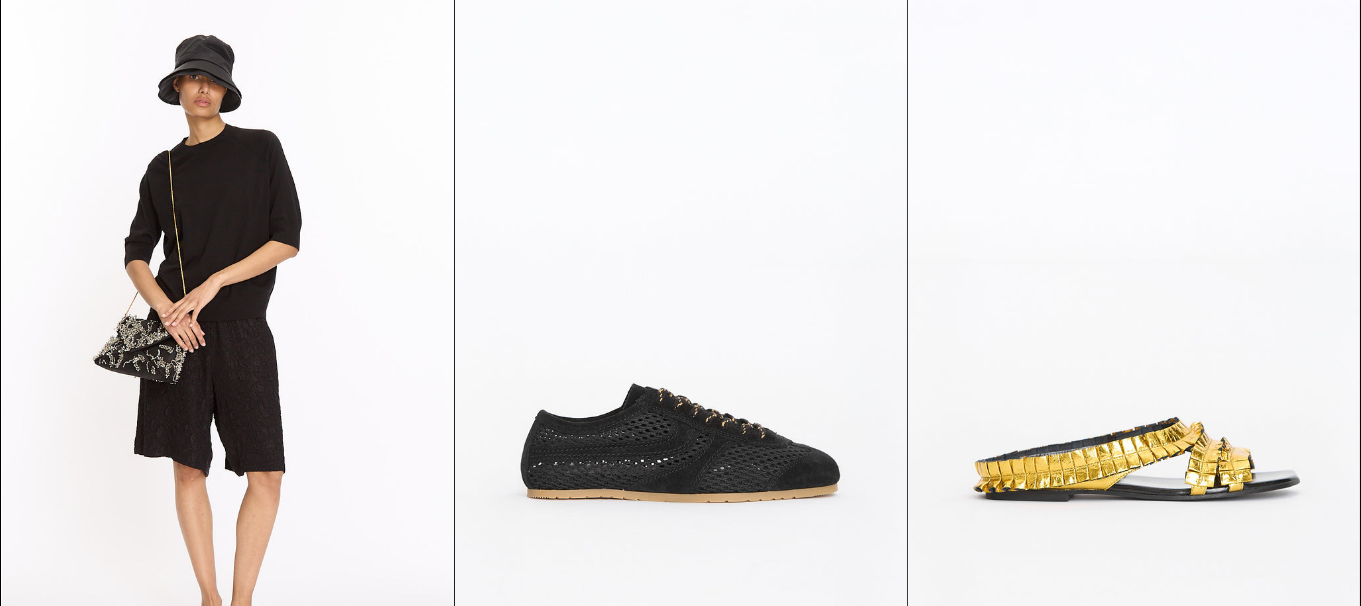 scroll, scrollTop: 0, scrollLeft: 0, axis: both 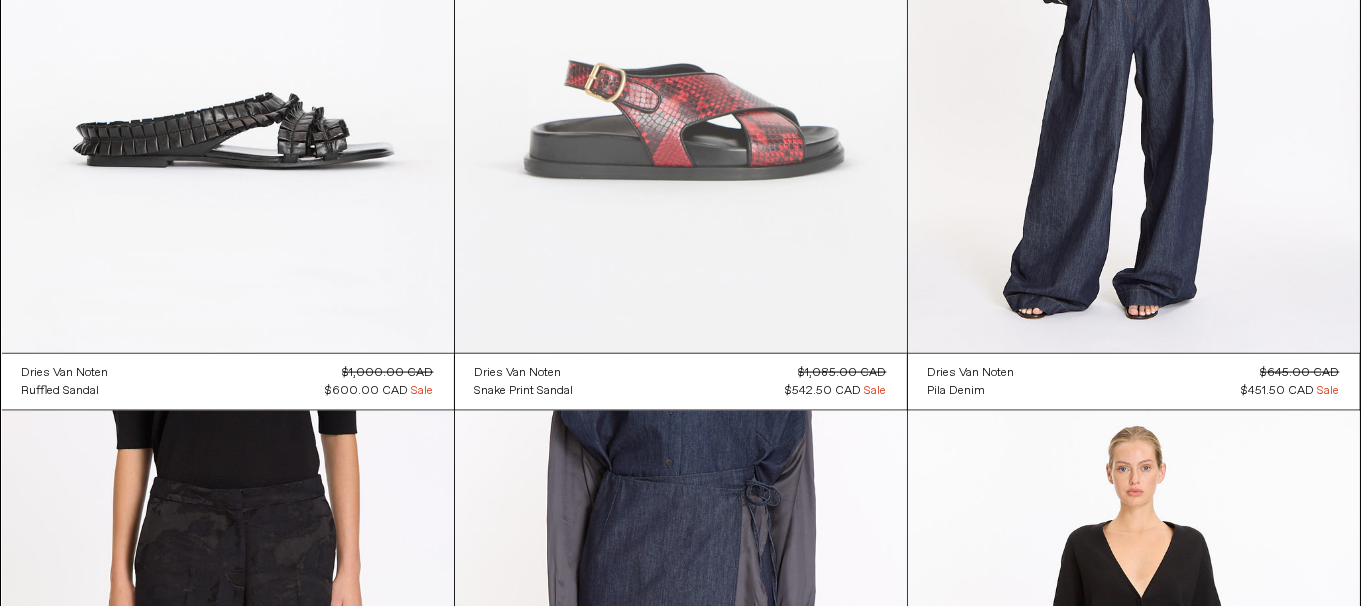 click at bounding box center [681, 14] 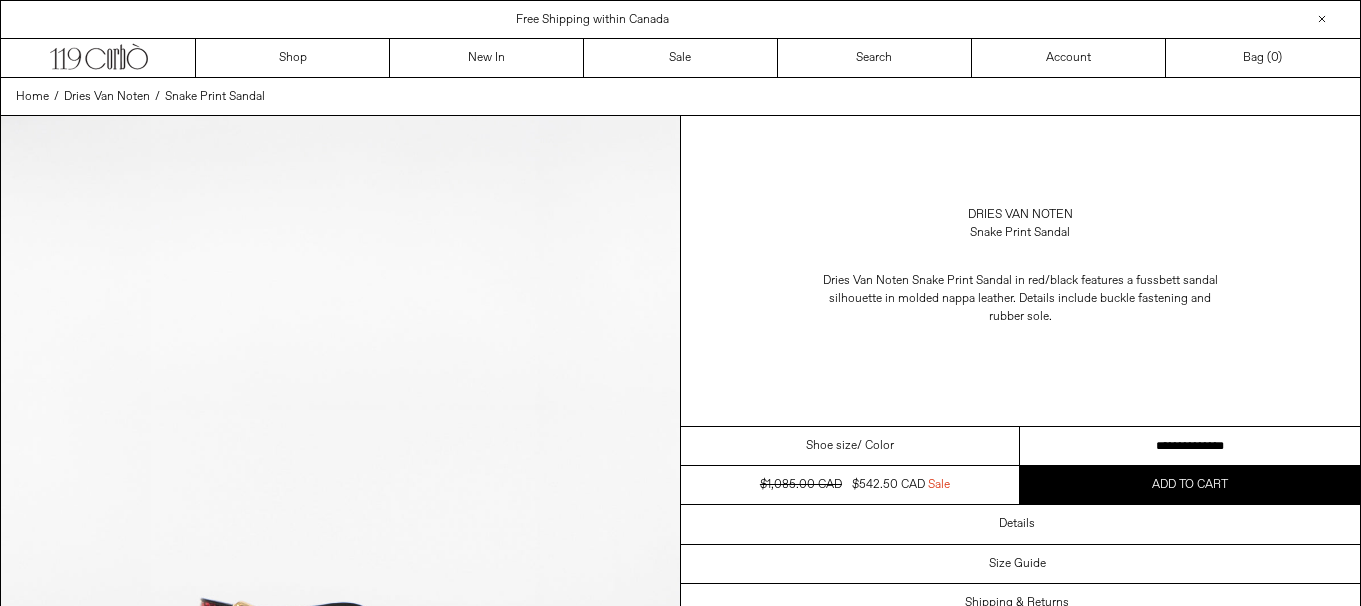scroll, scrollTop: 0, scrollLeft: 0, axis: both 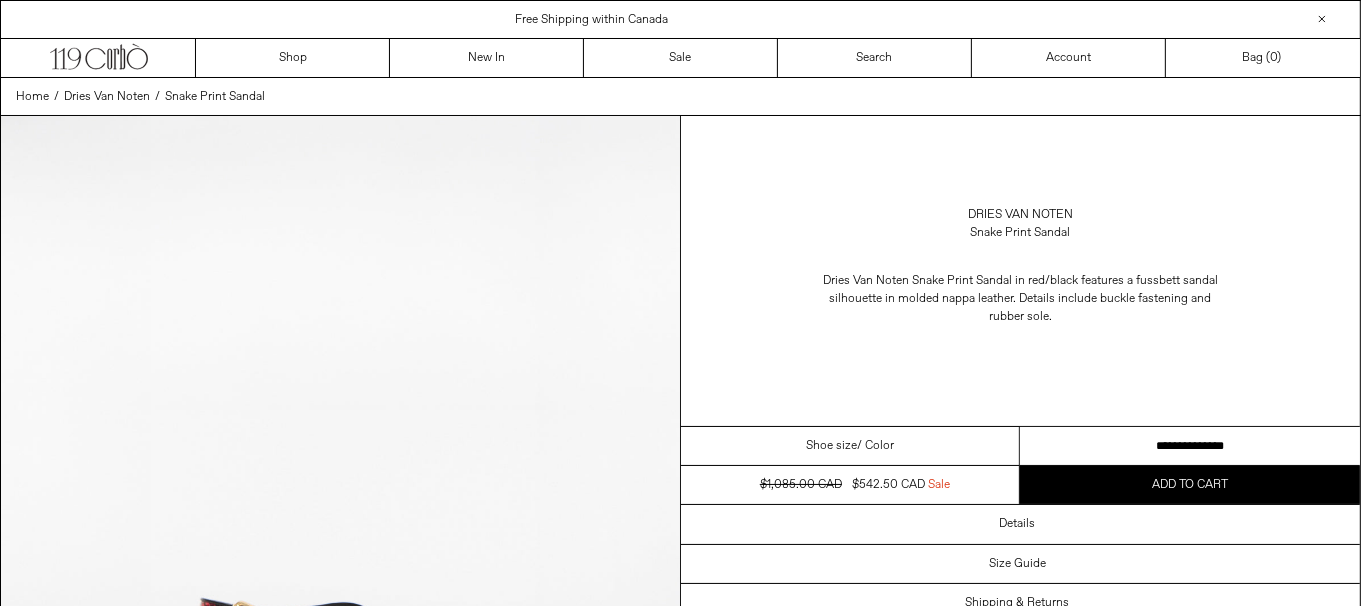 drag, startPoint x: 0, startPoint y: 0, endPoint x: 1064, endPoint y: 449, distance: 1154.858 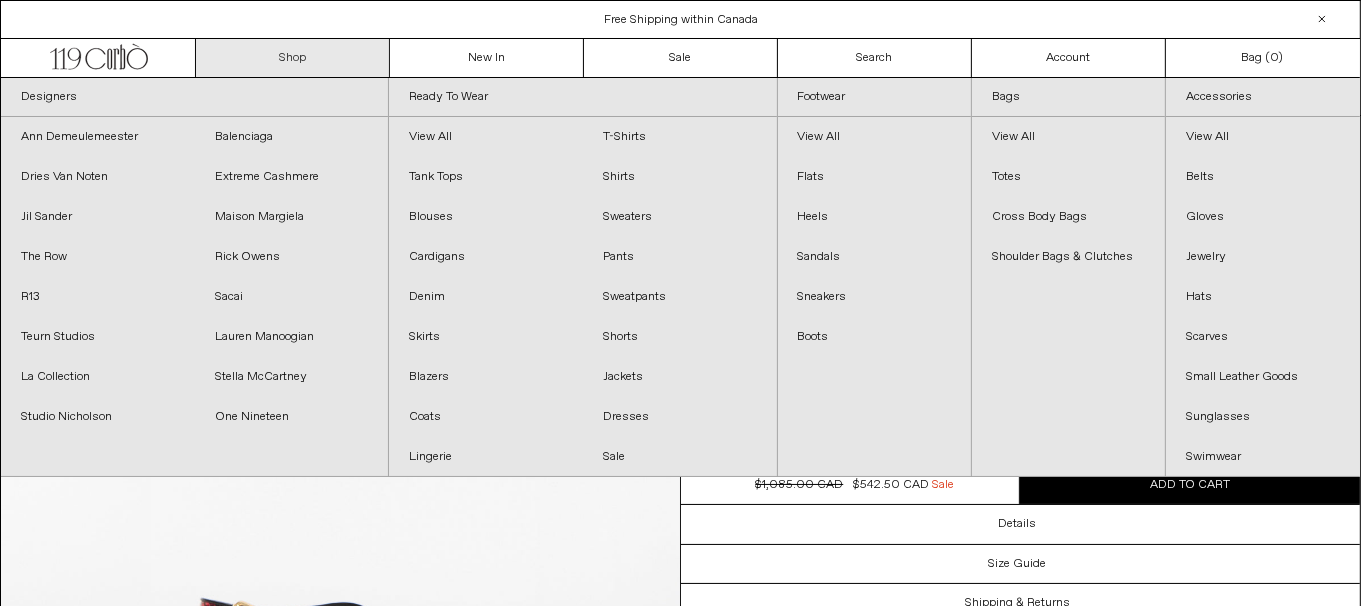 scroll, scrollTop: 0, scrollLeft: 0, axis: both 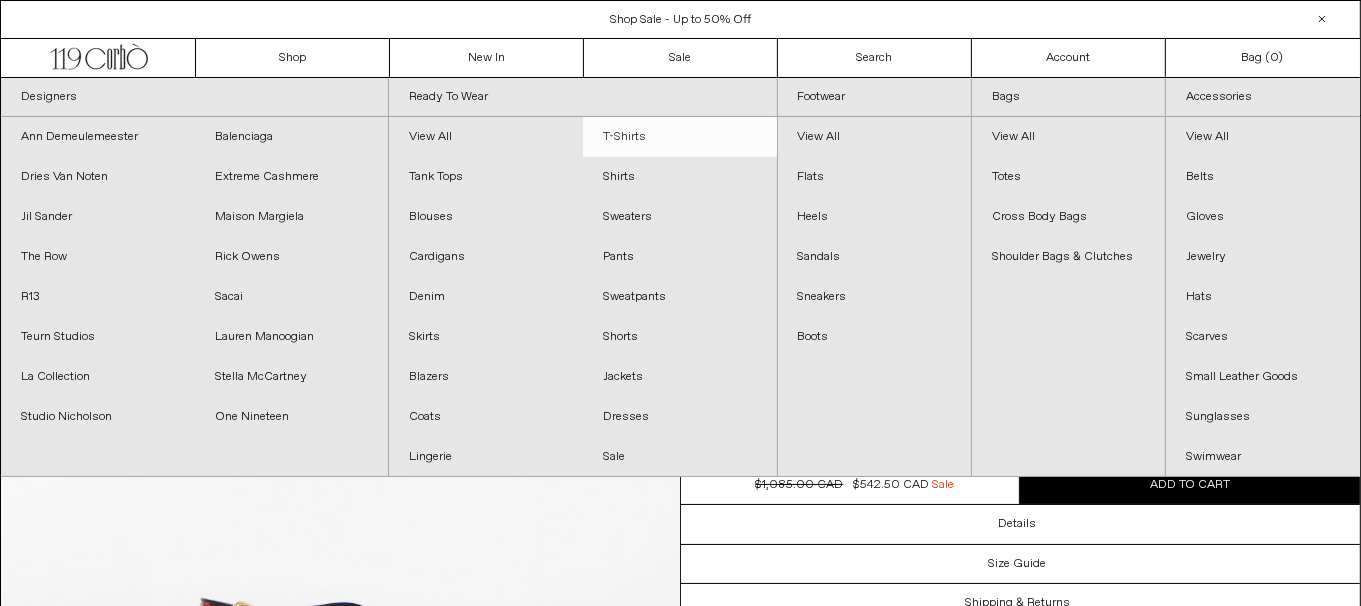 click on "T-Shirts" at bounding box center [680, 137] 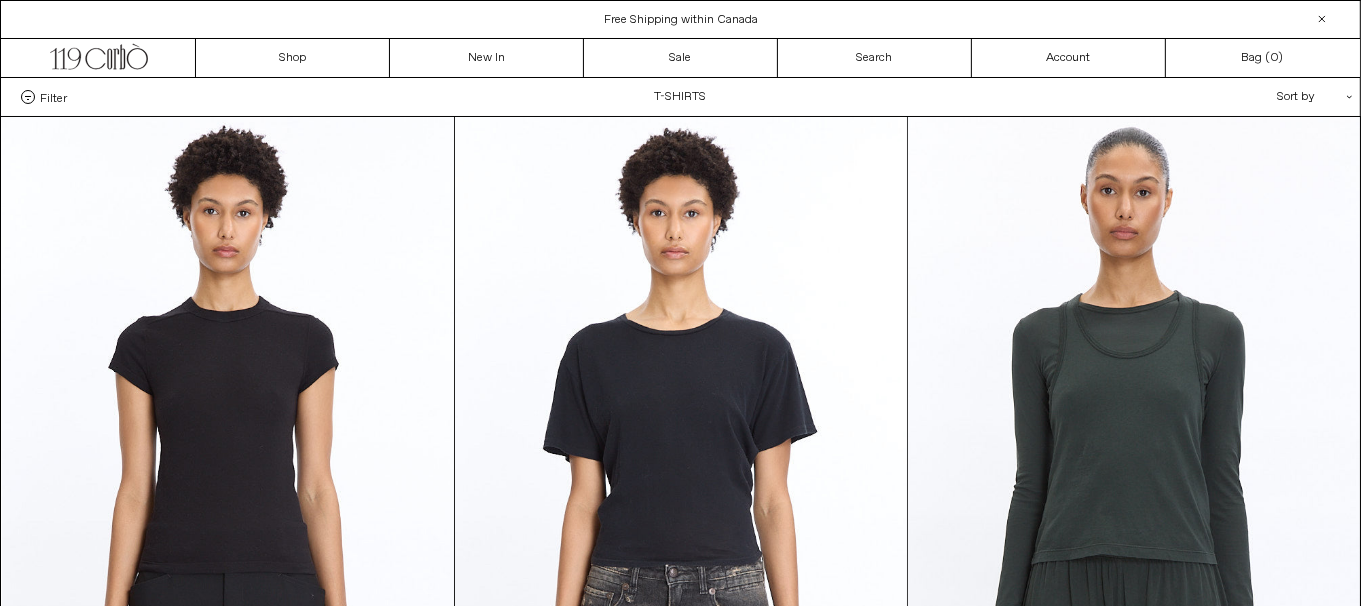 scroll, scrollTop: 0, scrollLeft: 0, axis: both 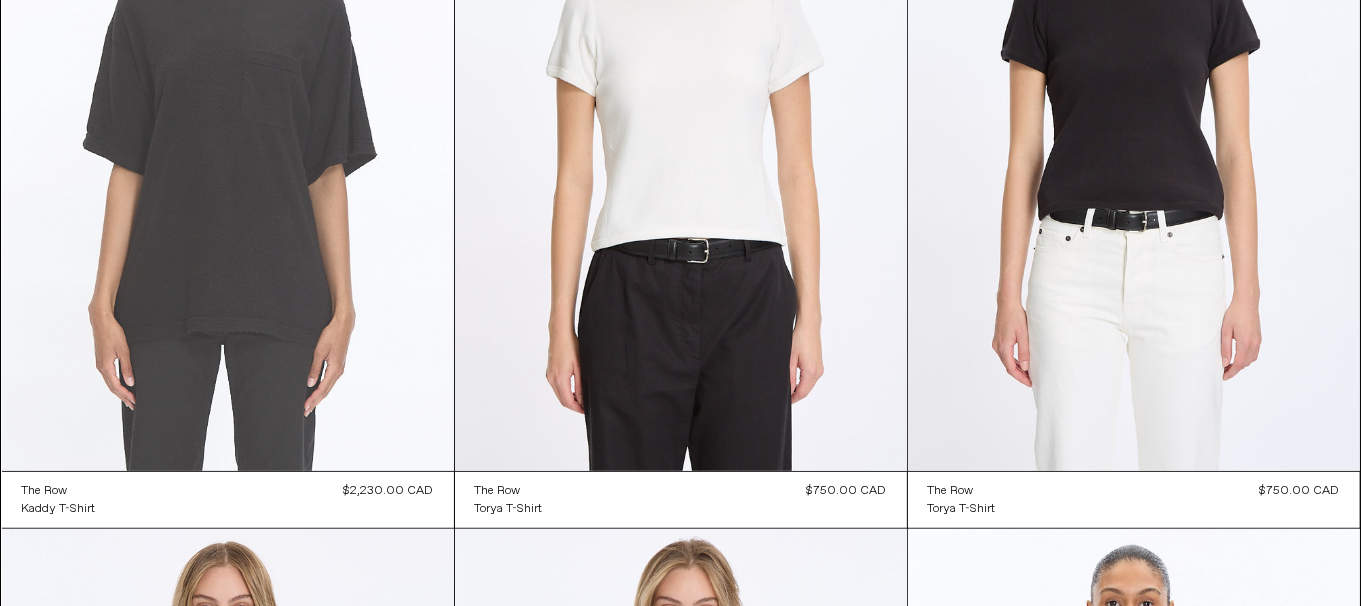 click at bounding box center (228, 132) 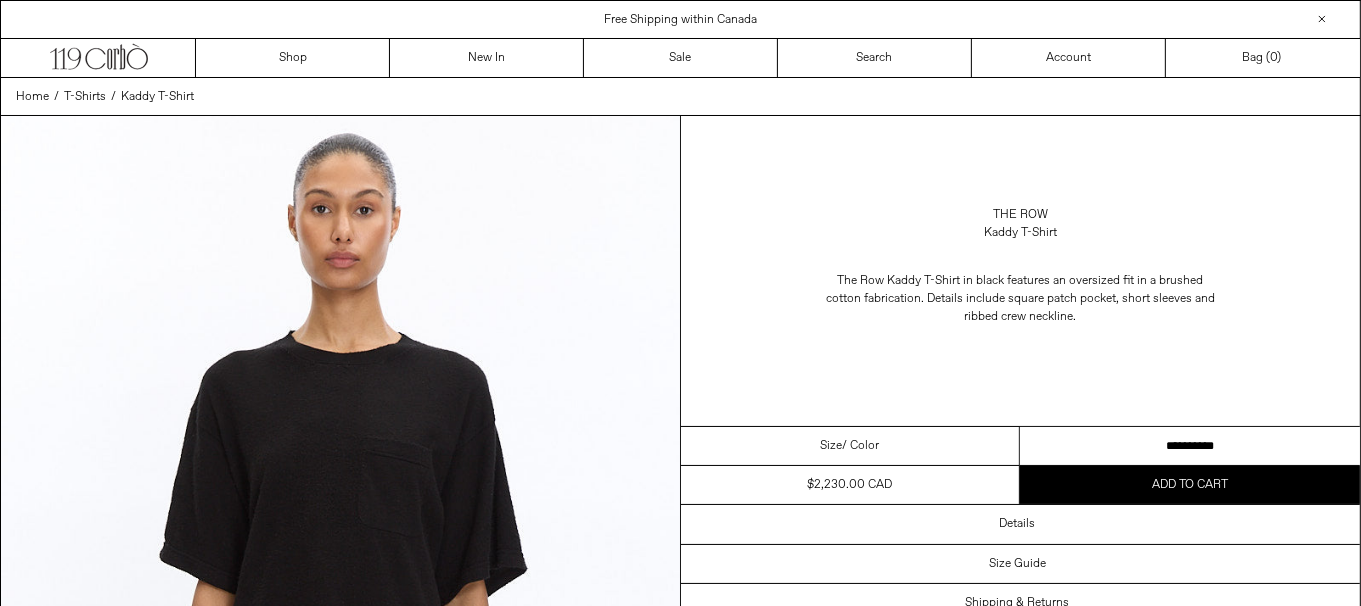 scroll, scrollTop: 0, scrollLeft: 0, axis: both 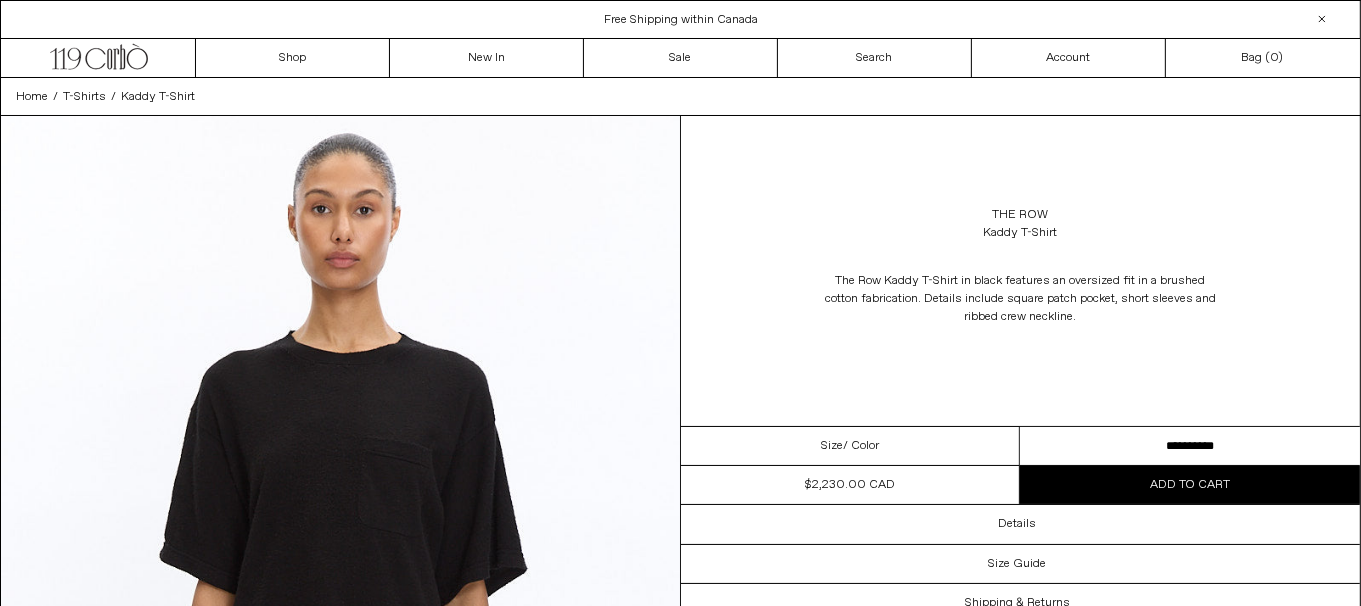 click on "**********" at bounding box center (1190, 446) 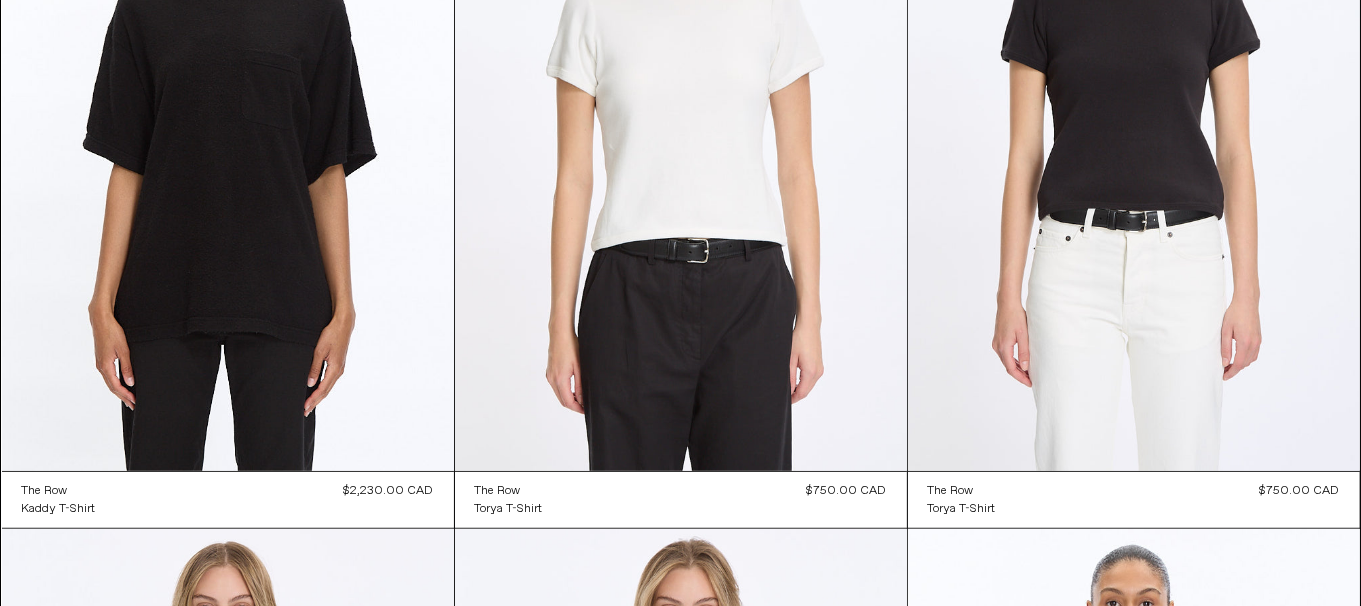 scroll, scrollTop: 0, scrollLeft: 0, axis: both 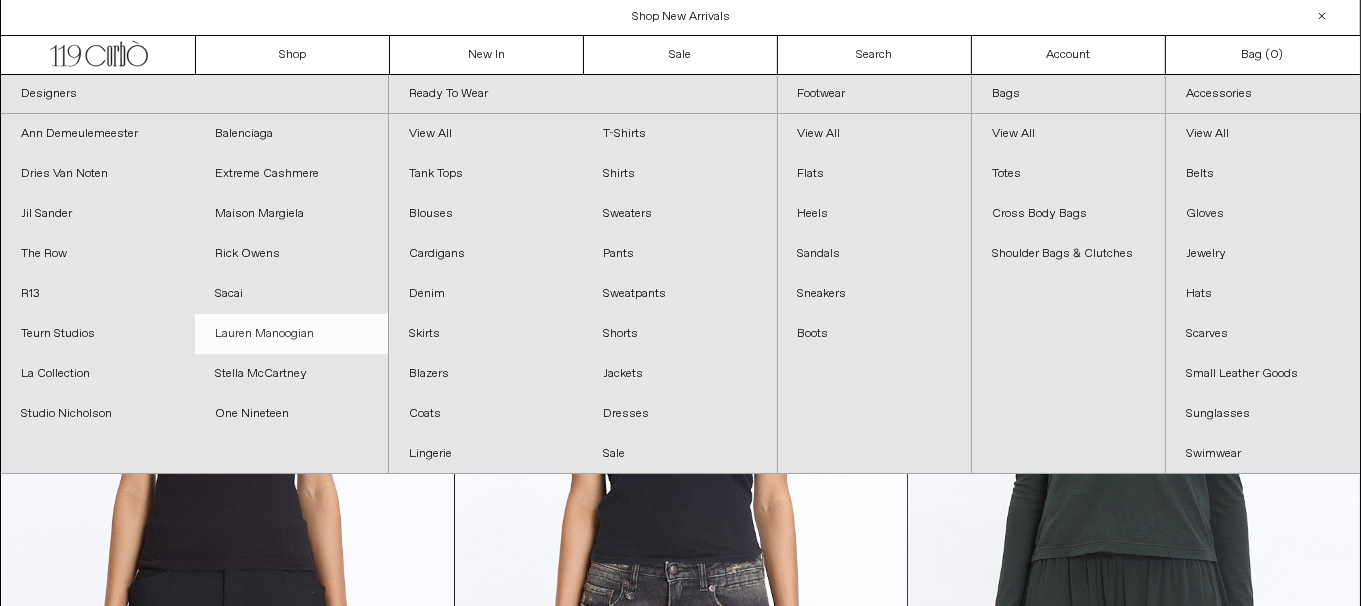 click on "Lauren Manoogian" at bounding box center [292, 334] 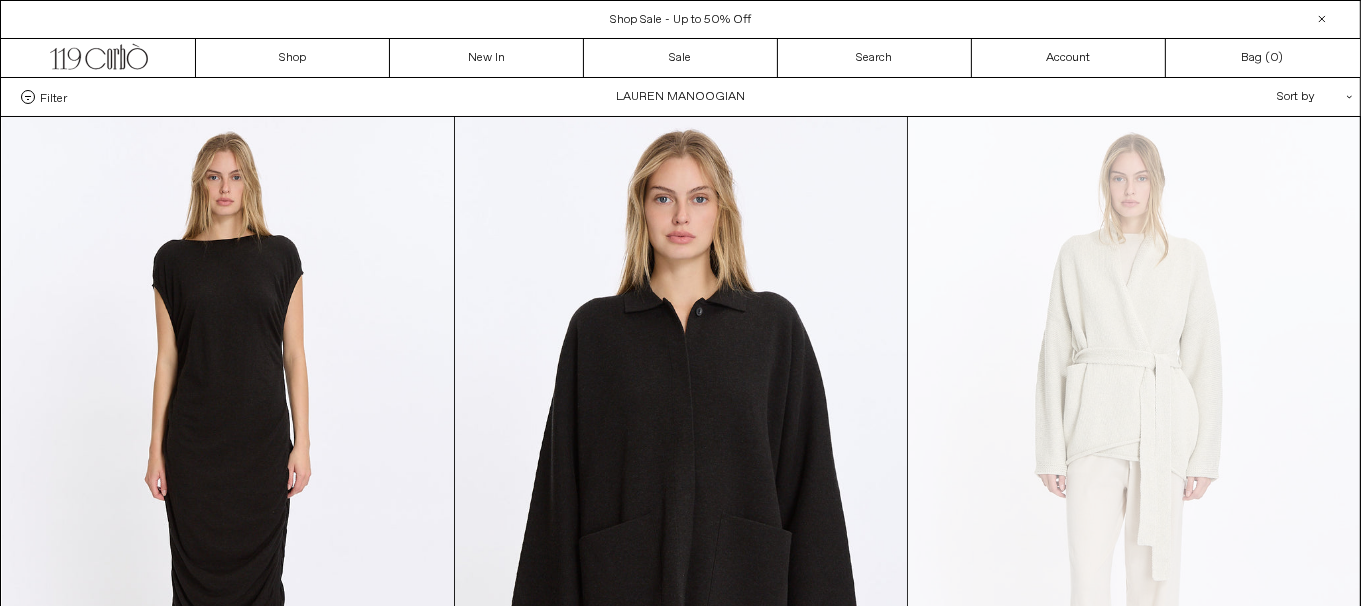 scroll, scrollTop: 0, scrollLeft: 0, axis: both 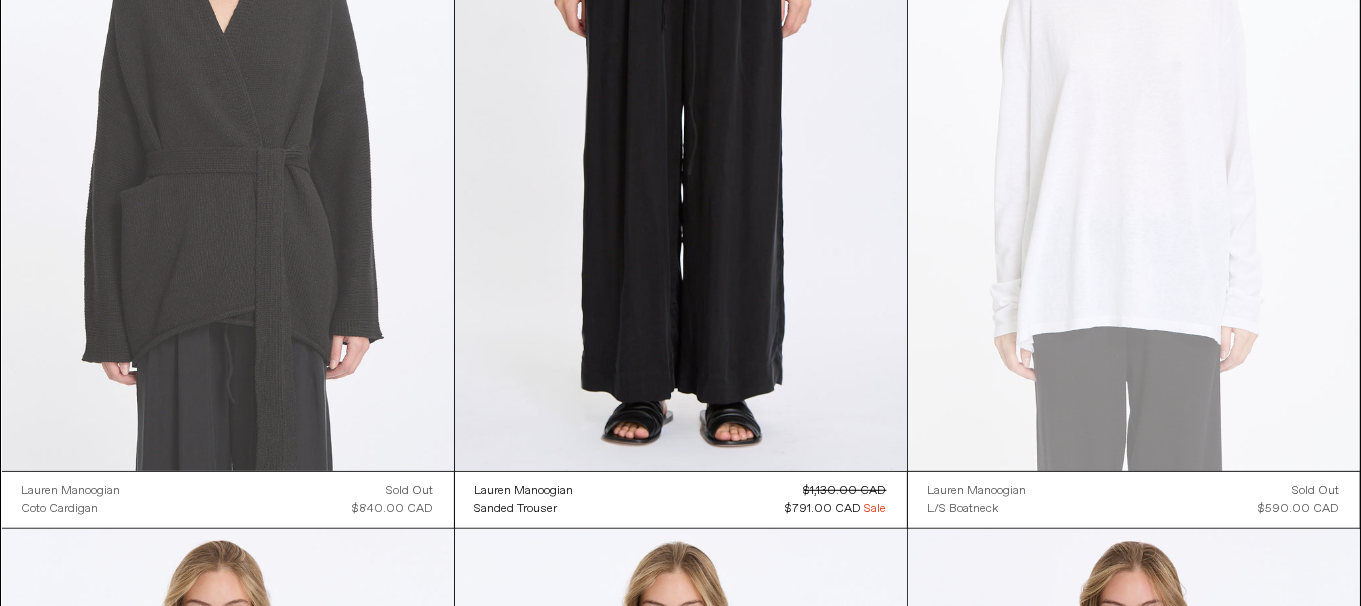click at bounding box center (228, 132) 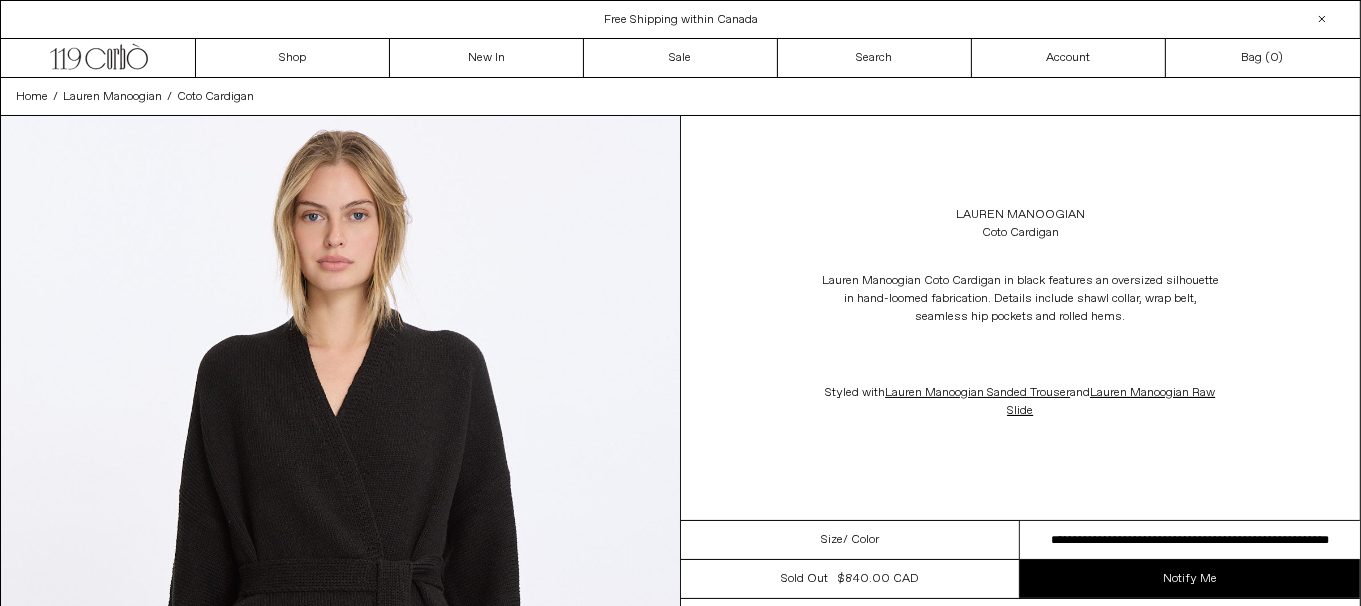 scroll, scrollTop: 0, scrollLeft: 0, axis: both 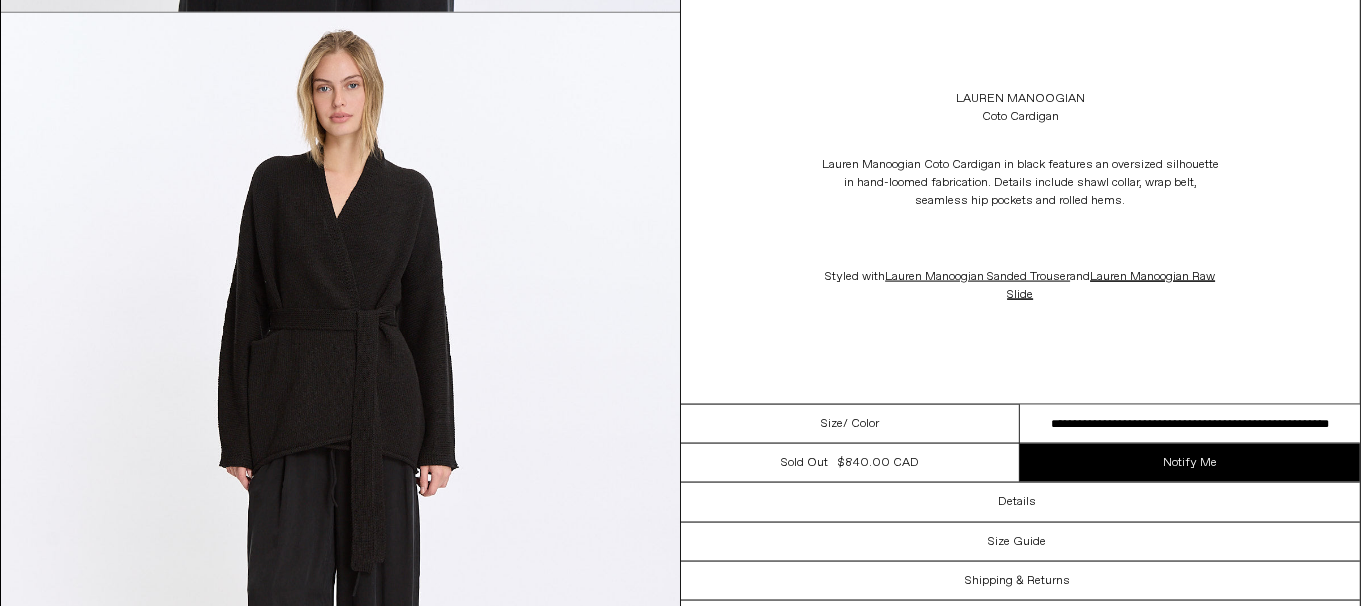 click on "**********" at bounding box center [1190, 424] 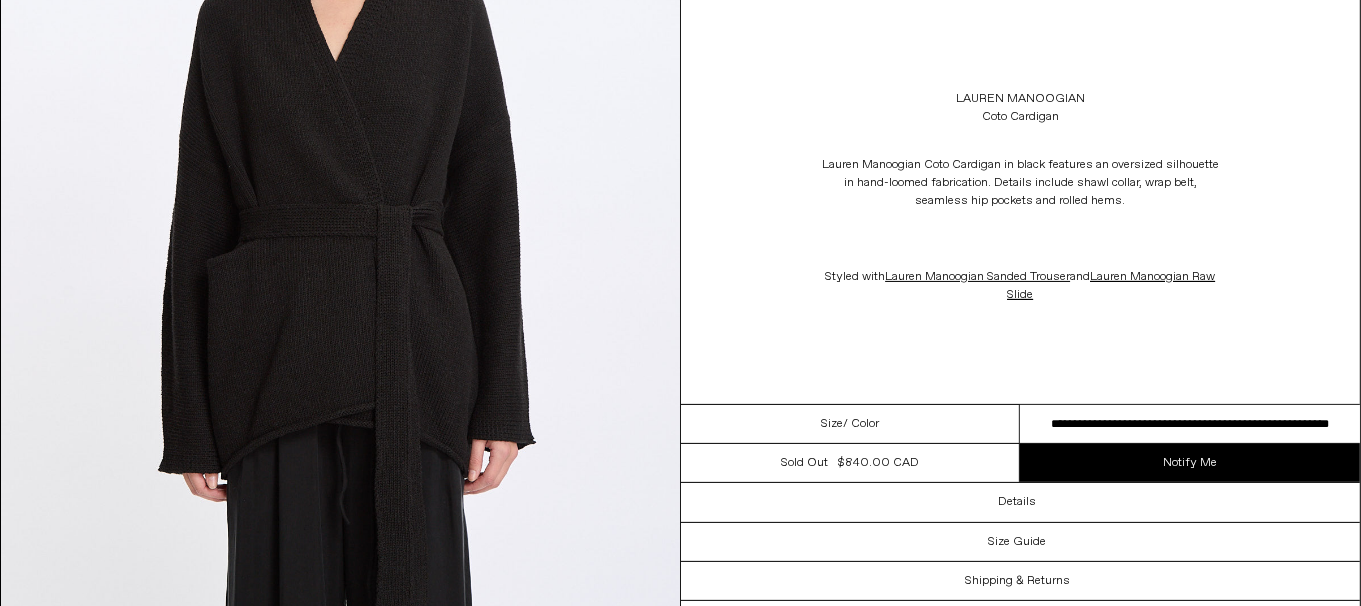 scroll, scrollTop: 2, scrollLeft: 0, axis: vertical 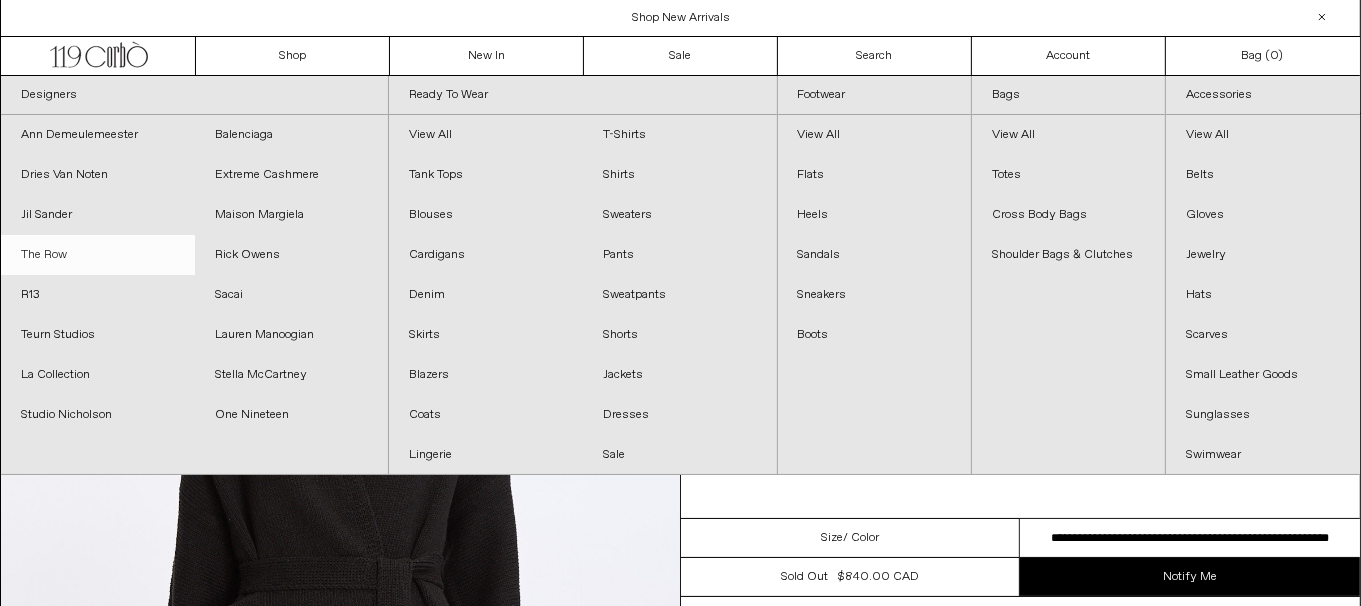 click on "The Row" at bounding box center [98, 255] 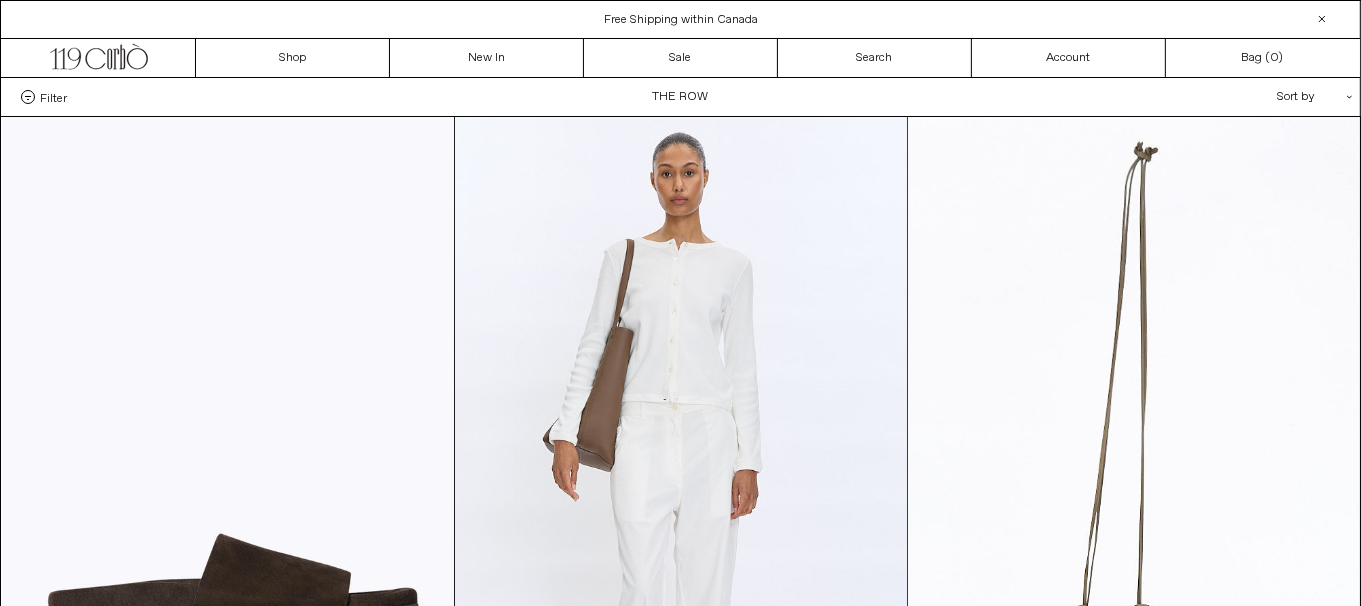 scroll, scrollTop: 0, scrollLeft: 0, axis: both 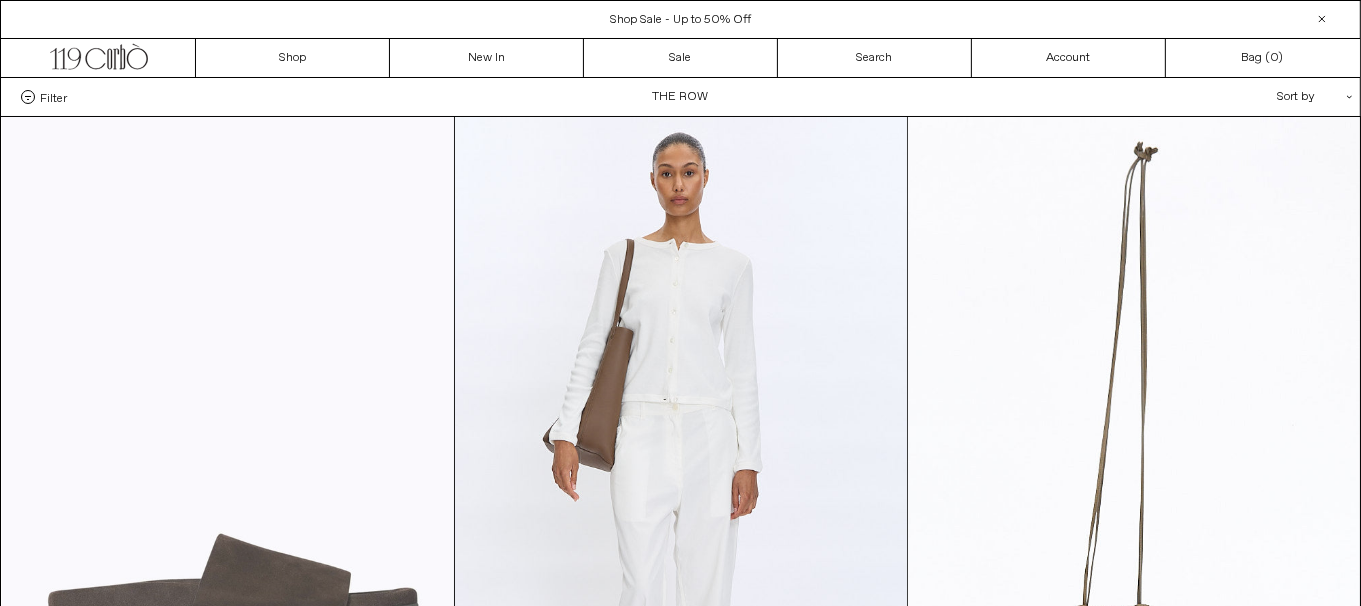 click at bounding box center [228, 456] 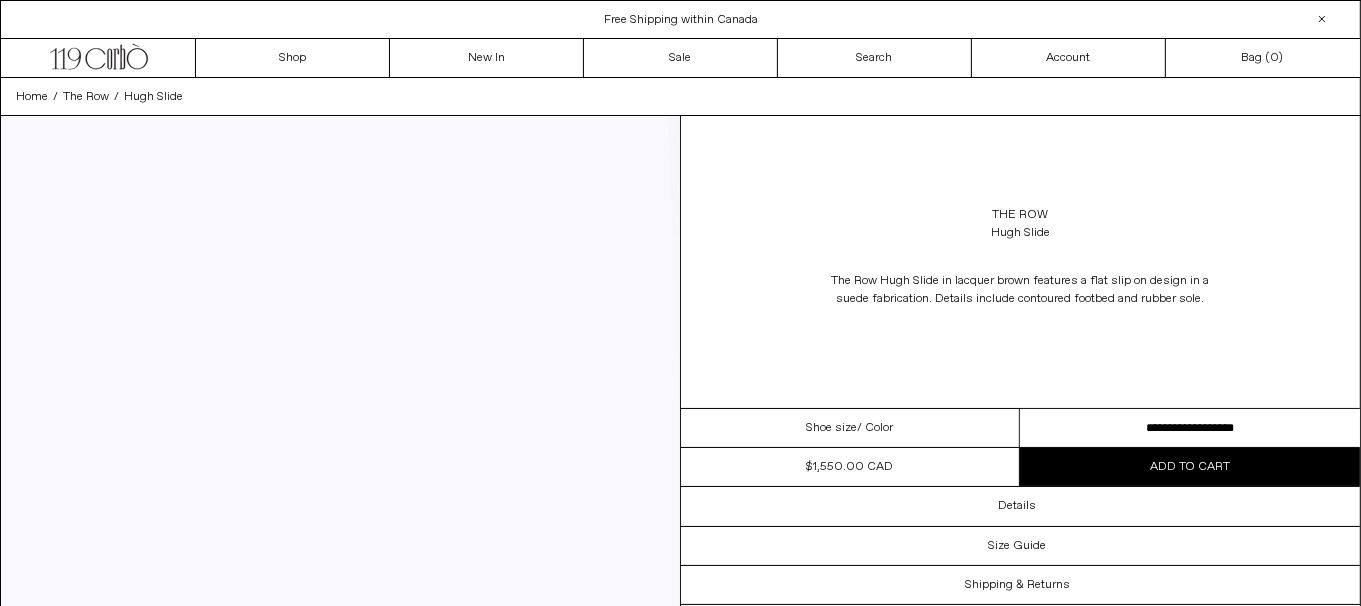 scroll, scrollTop: 0, scrollLeft: 0, axis: both 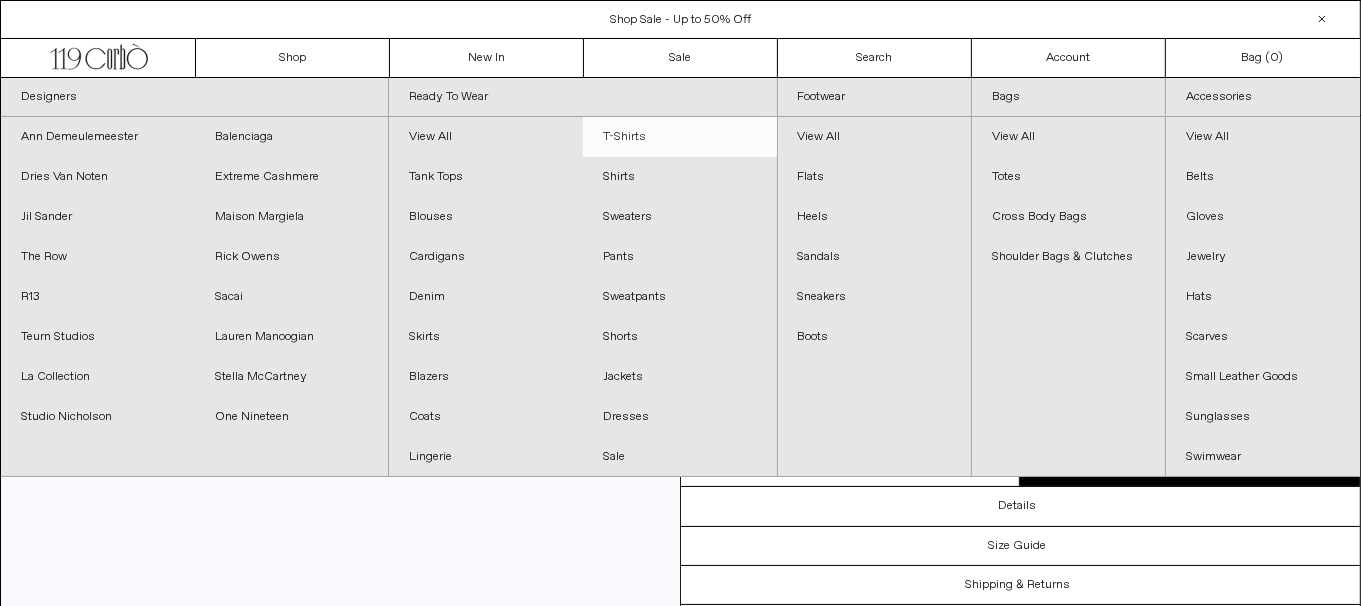 click on "T-Shirts" at bounding box center (680, 137) 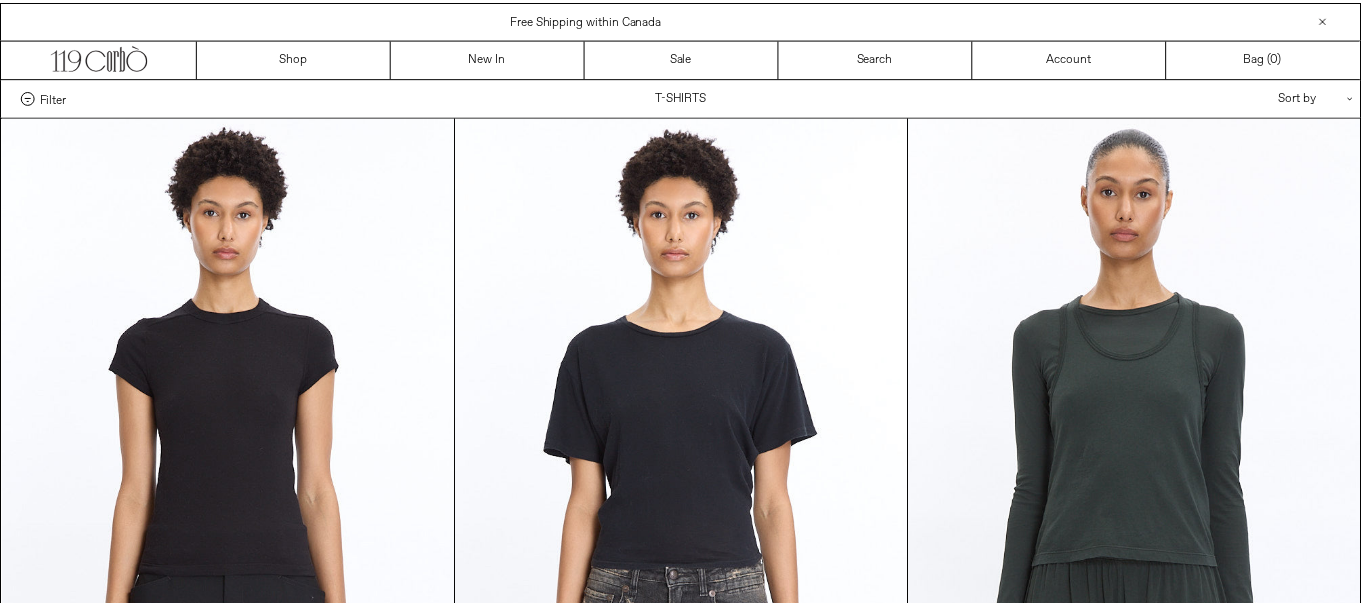 scroll, scrollTop: 0, scrollLeft: 0, axis: both 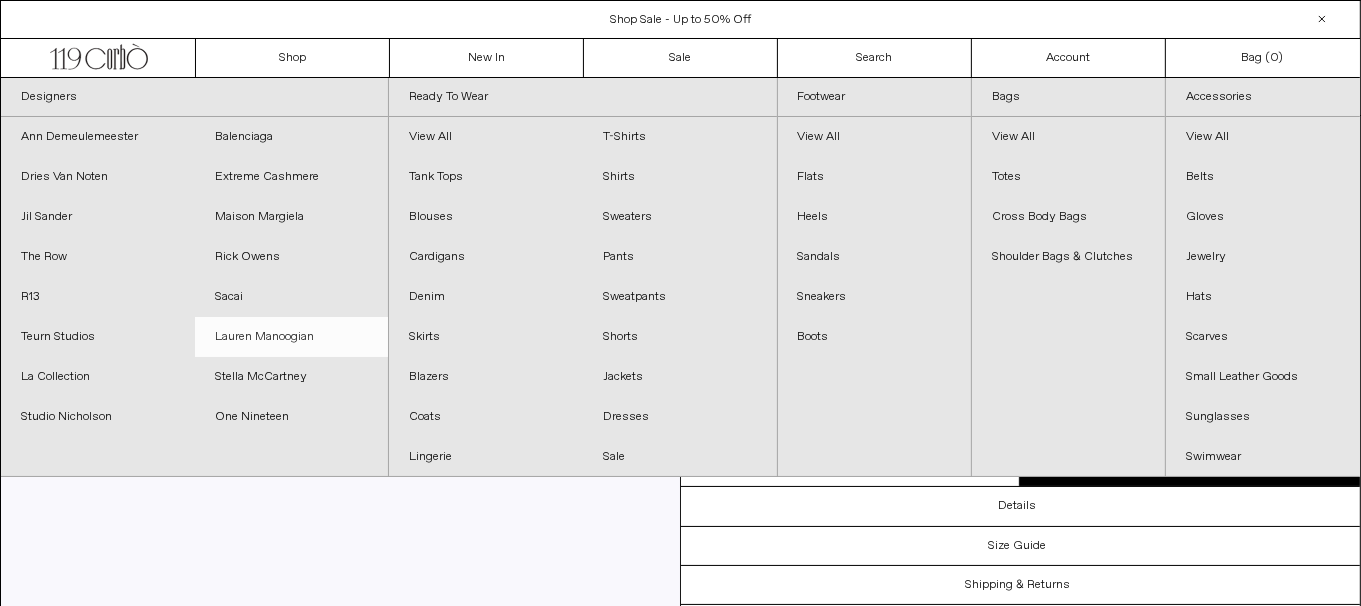 click on "Lauren Manoogian" at bounding box center (292, 337) 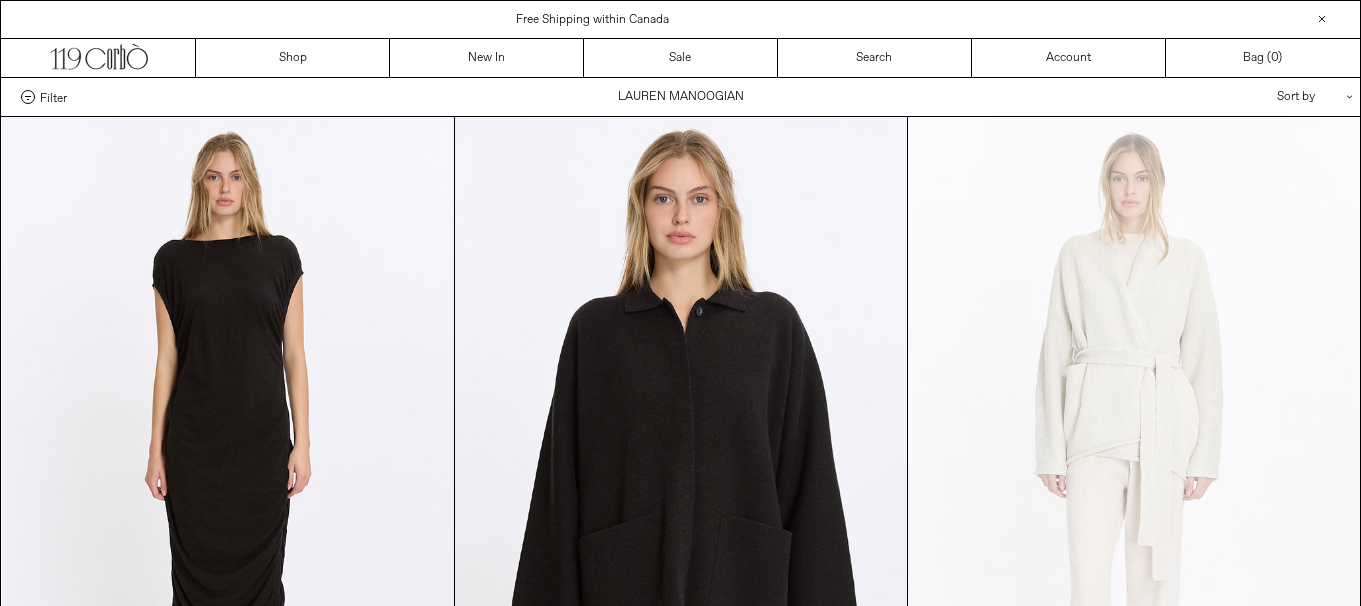 scroll, scrollTop: 0, scrollLeft: 0, axis: both 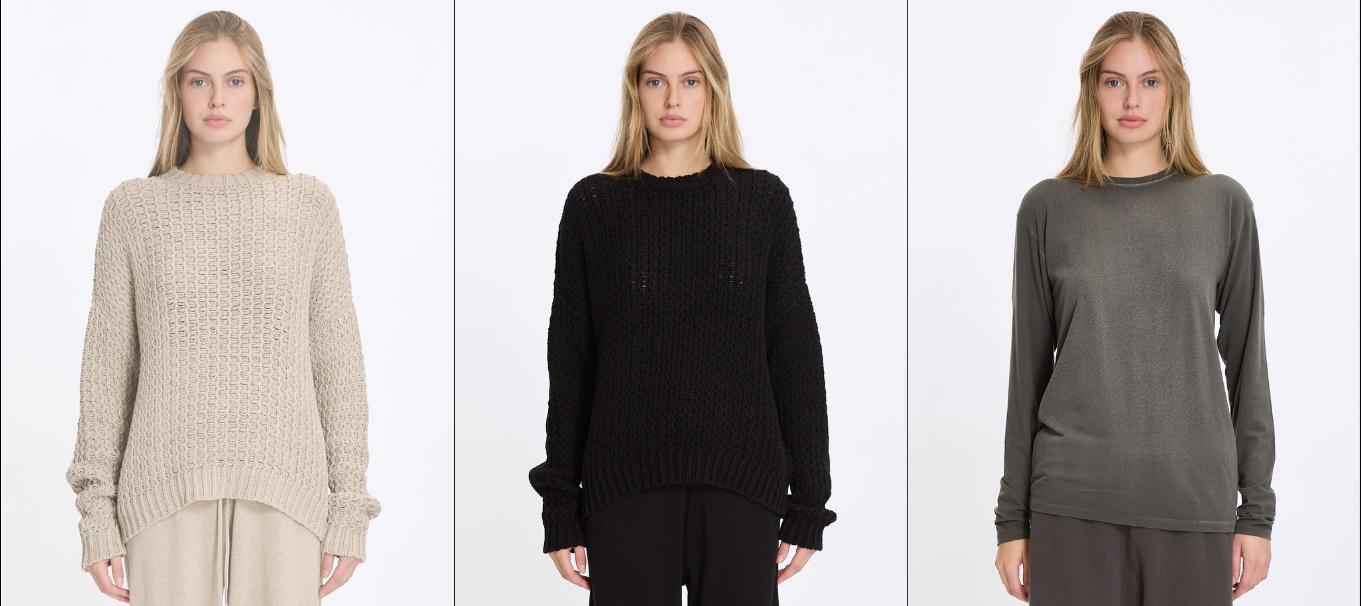 click at bounding box center (228, 338) 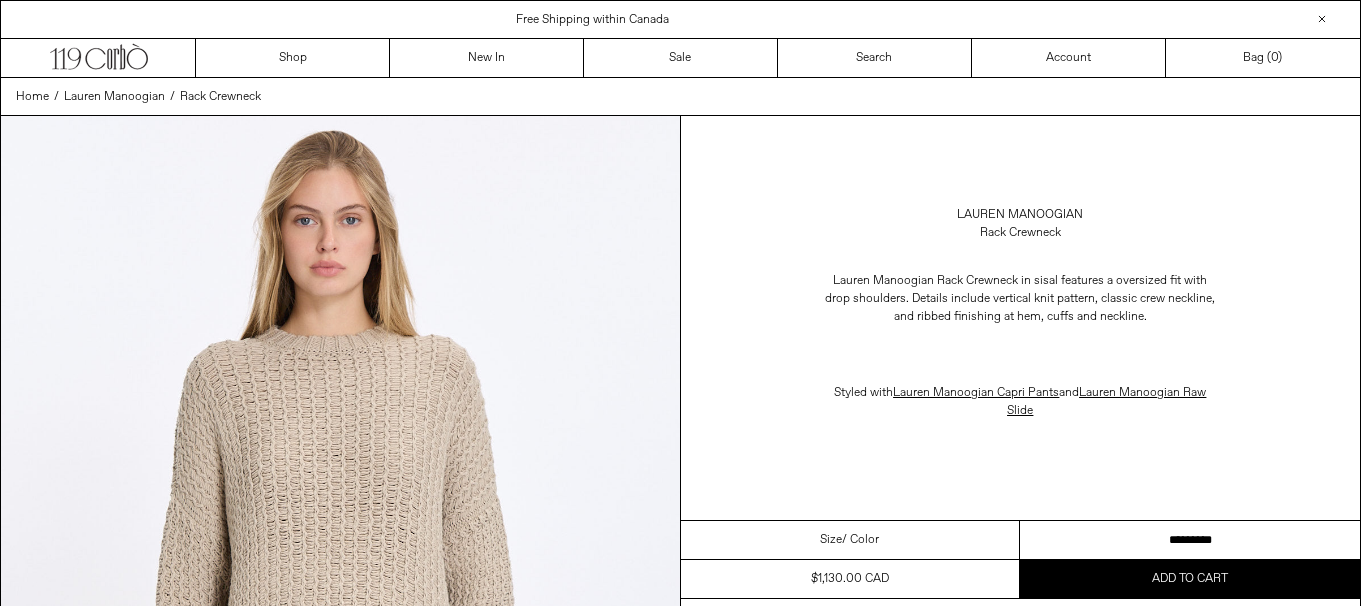 scroll, scrollTop: 0, scrollLeft: 0, axis: both 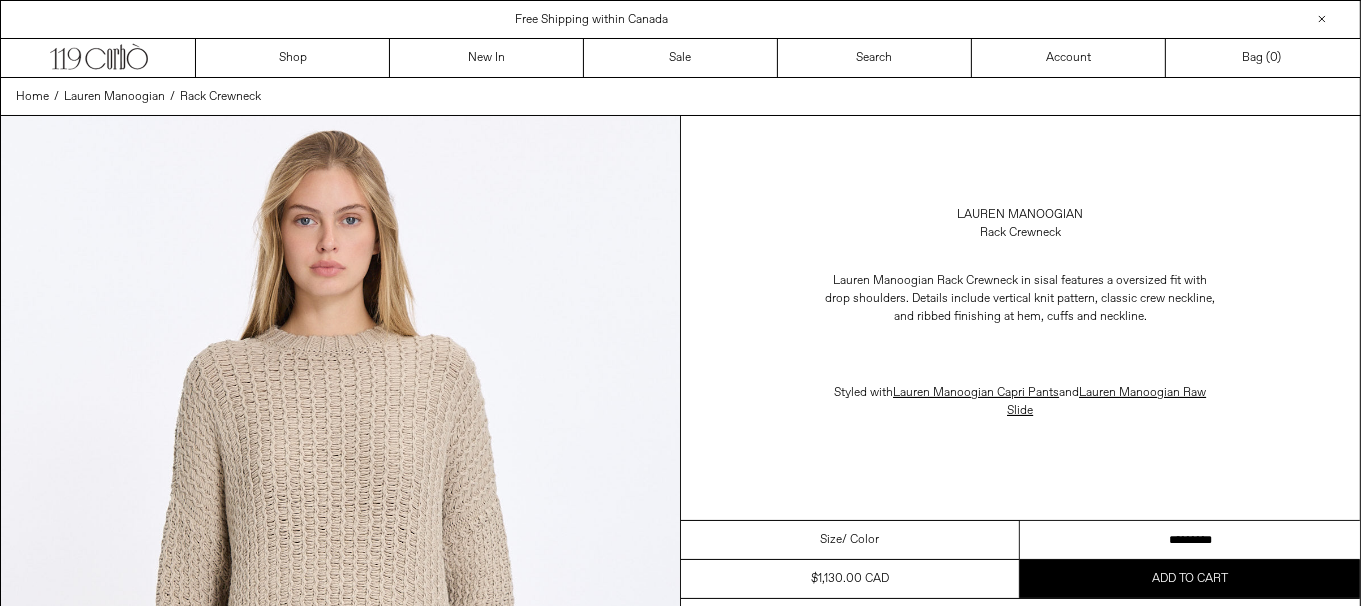 click on "*********
*********" at bounding box center (1190, 540) 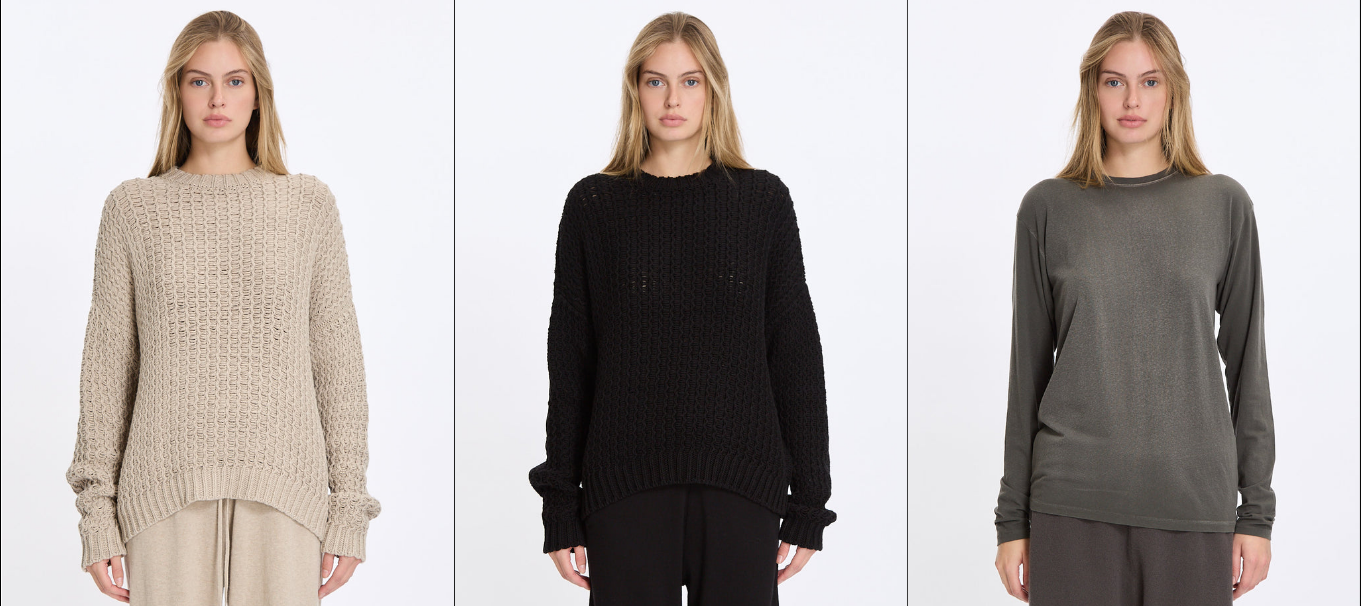 scroll, scrollTop: 0, scrollLeft: 0, axis: both 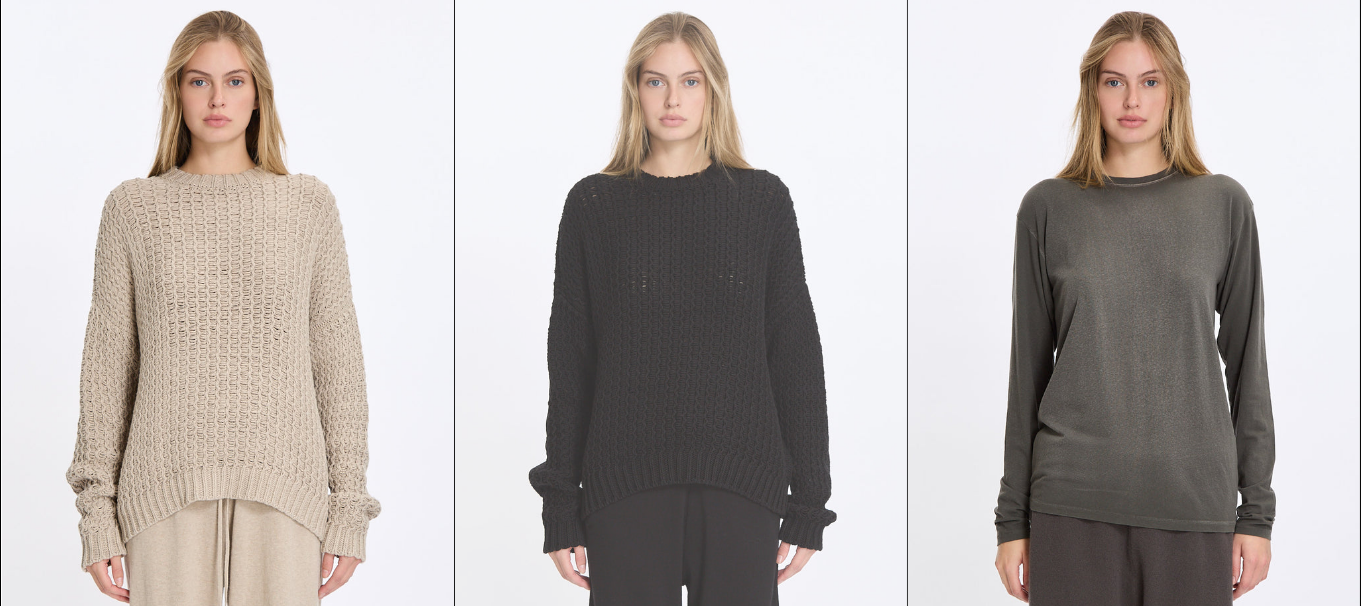 click at bounding box center [681, 338] 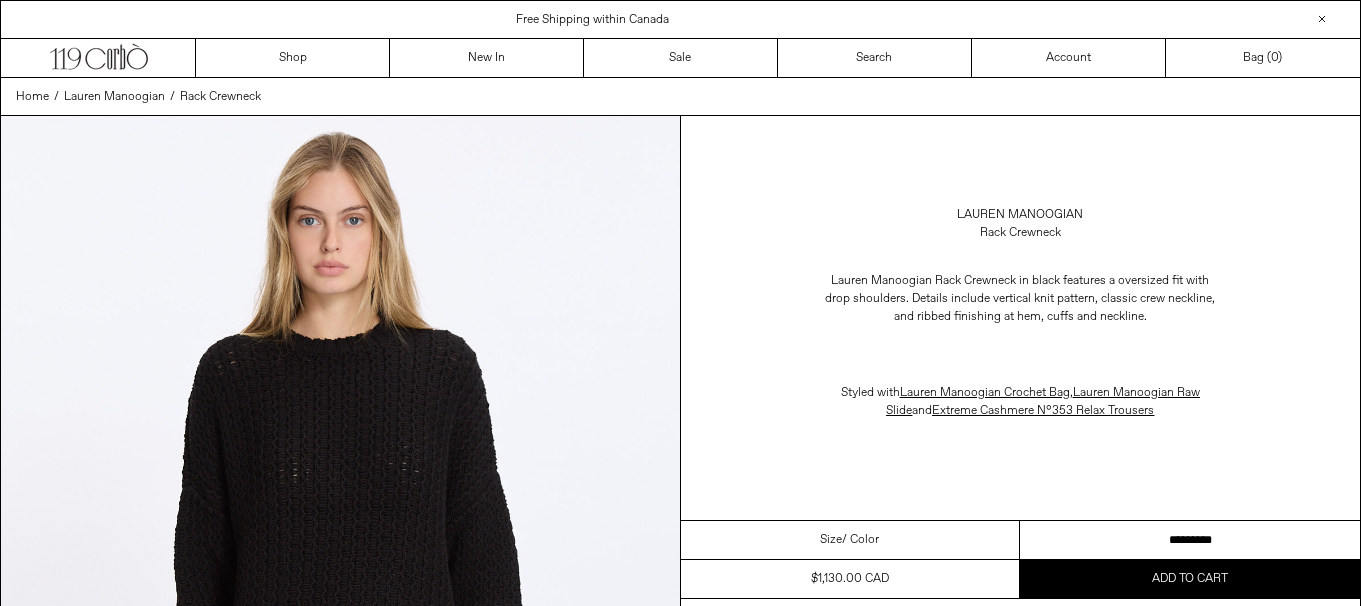scroll, scrollTop: 0, scrollLeft: 0, axis: both 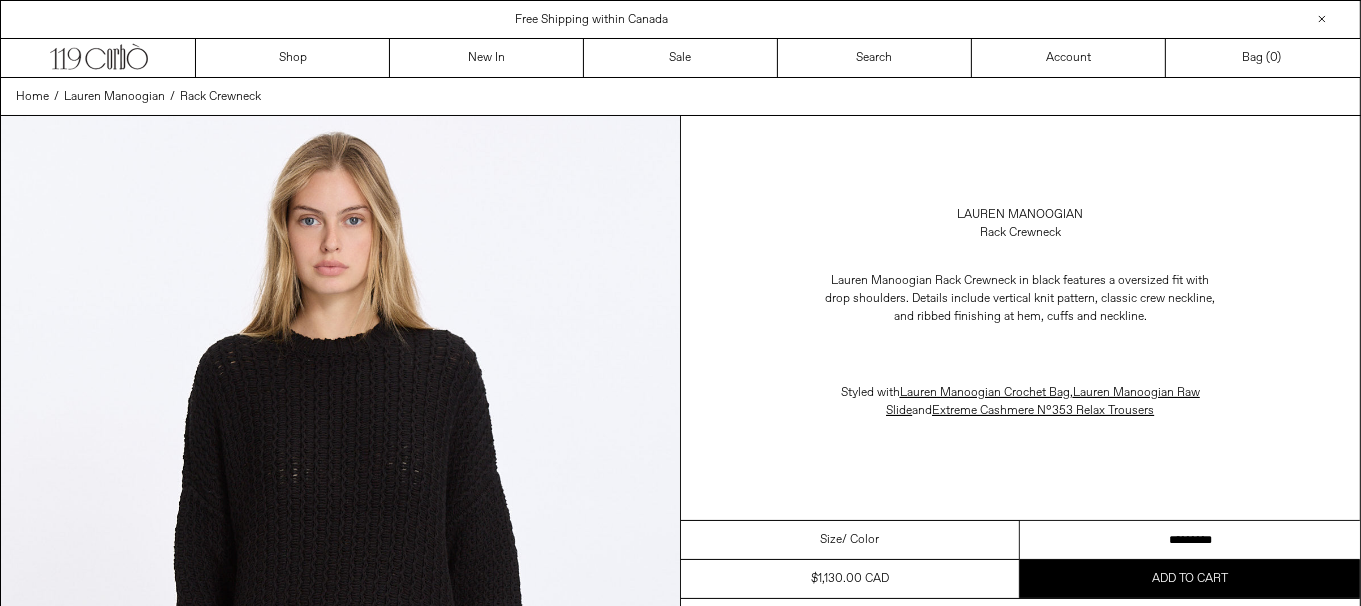 click on "*********
*********" at bounding box center [1190, 540] 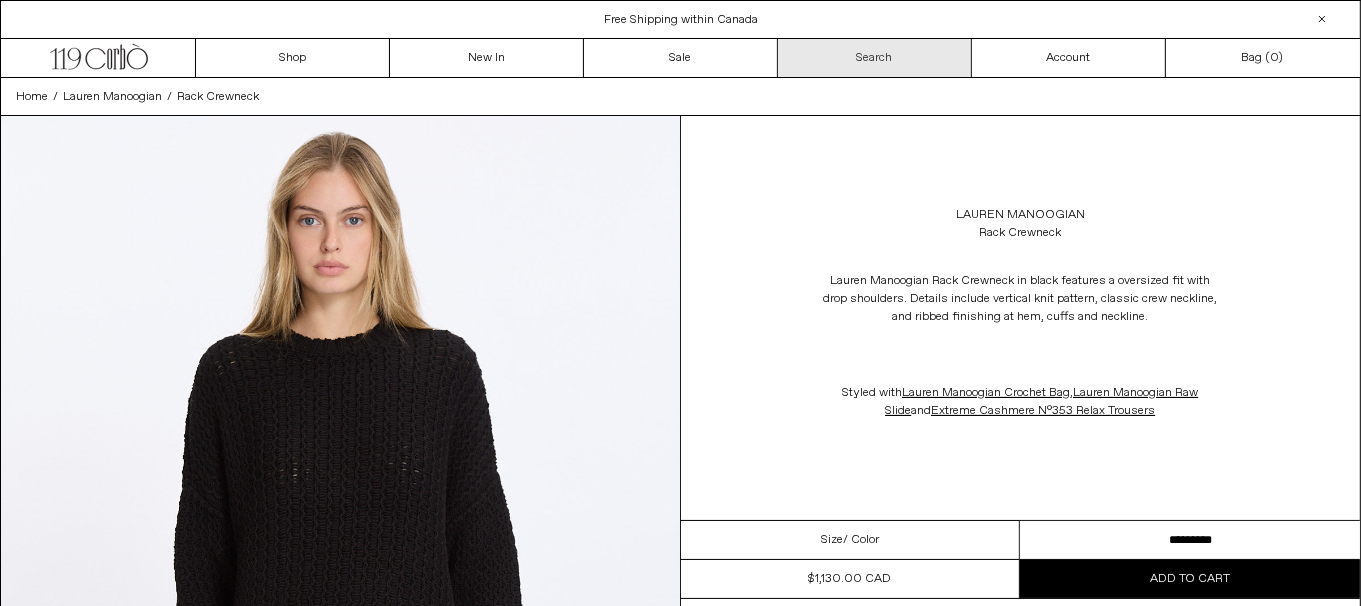 scroll, scrollTop: 0, scrollLeft: 0, axis: both 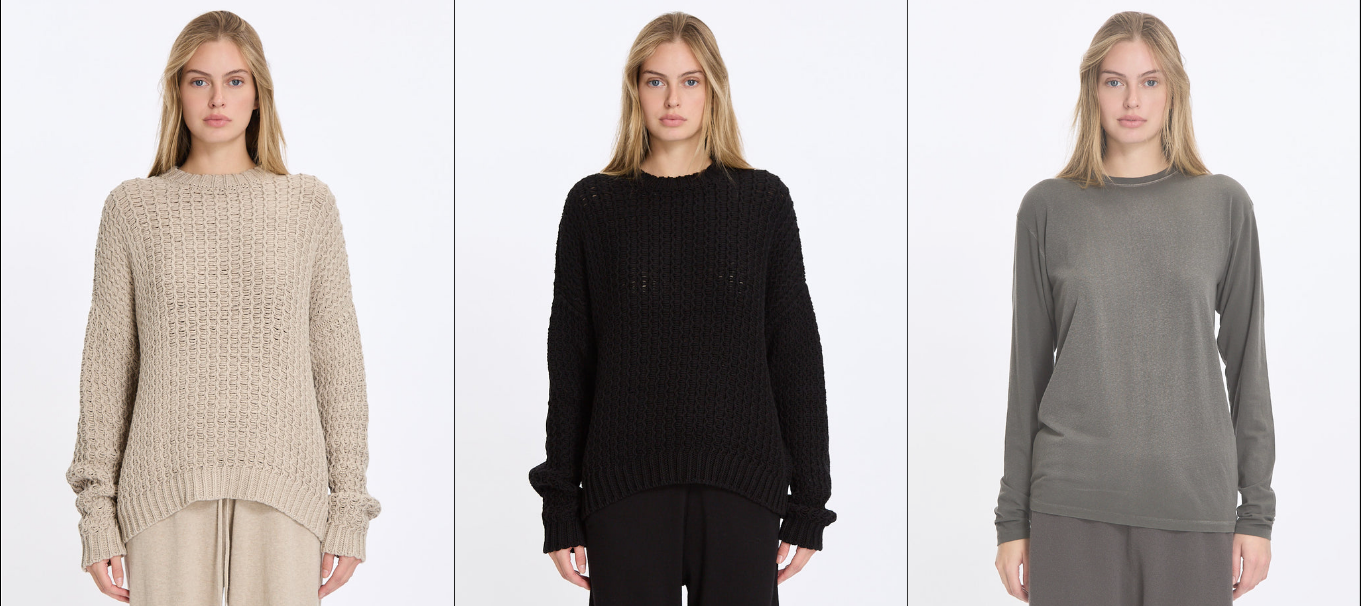 click at bounding box center [1134, 338] 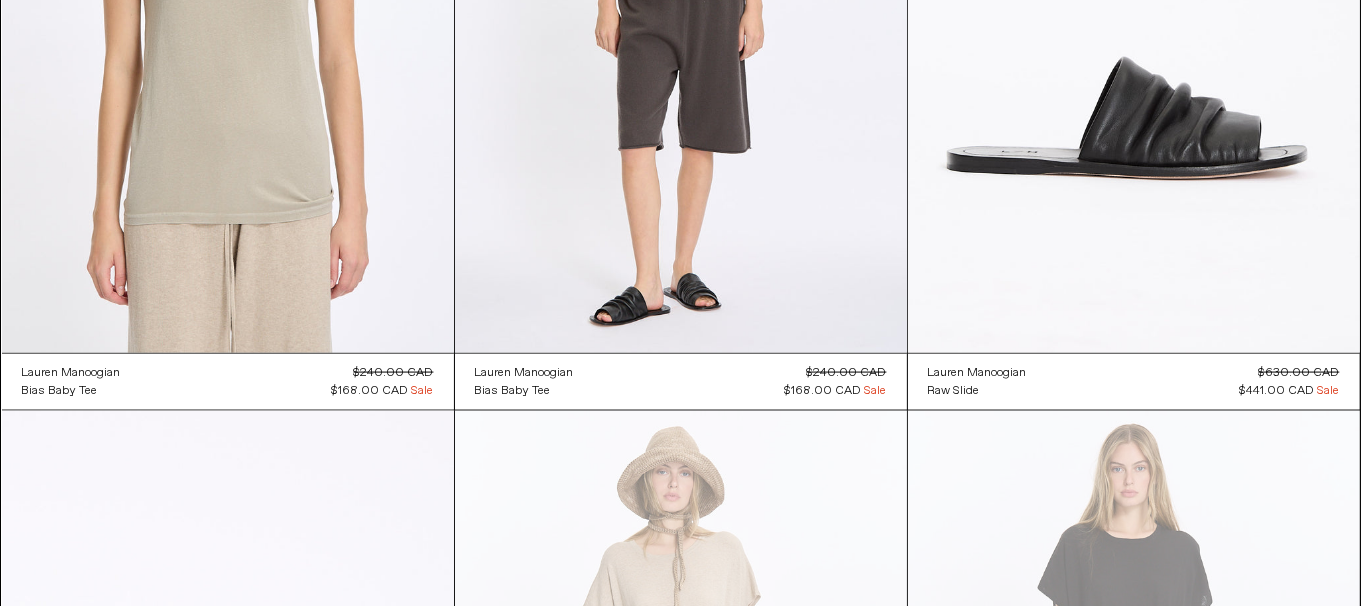 scroll, scrollTop: 3180, scrollLeft: 0, axis: vertical 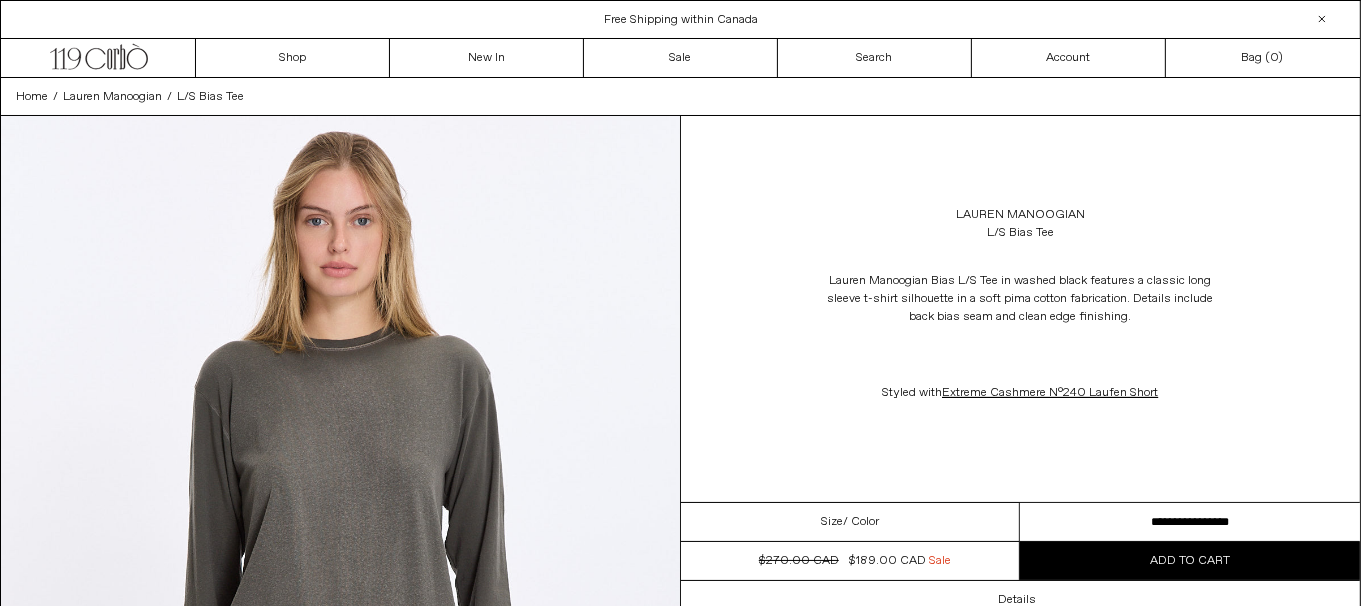 click on "**********" at bounding box center [1190, 522] 